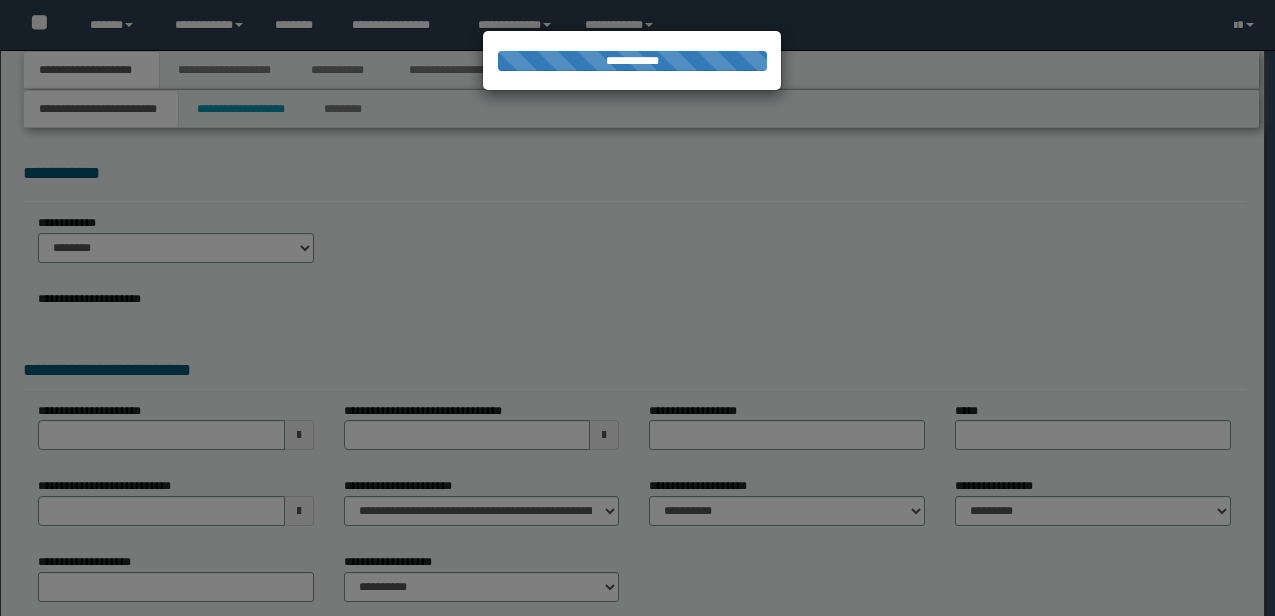 scroll, scrollTop: 0, scrollLeft: 0, axis: both 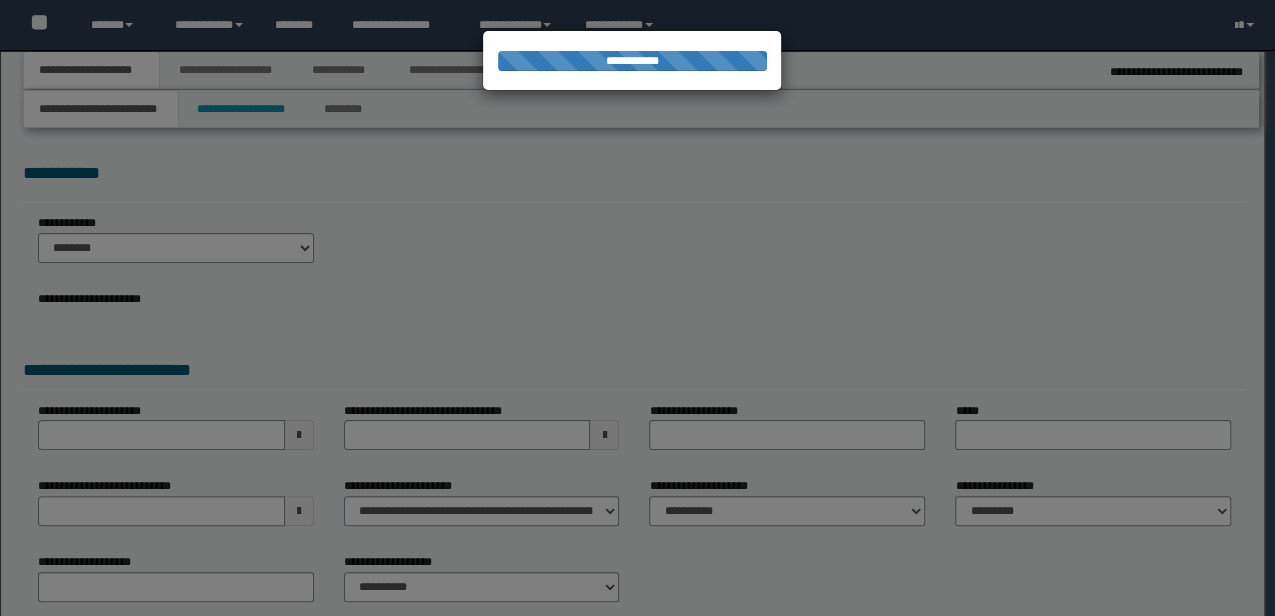 type on "**********" 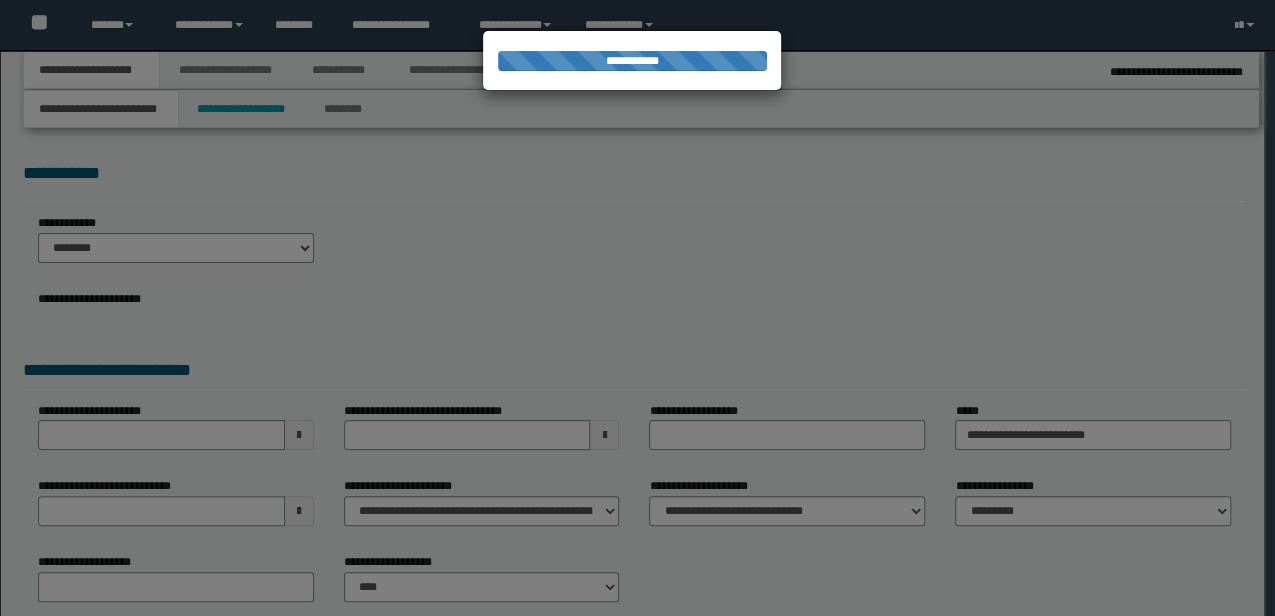 click at bounding box center [637, 308] 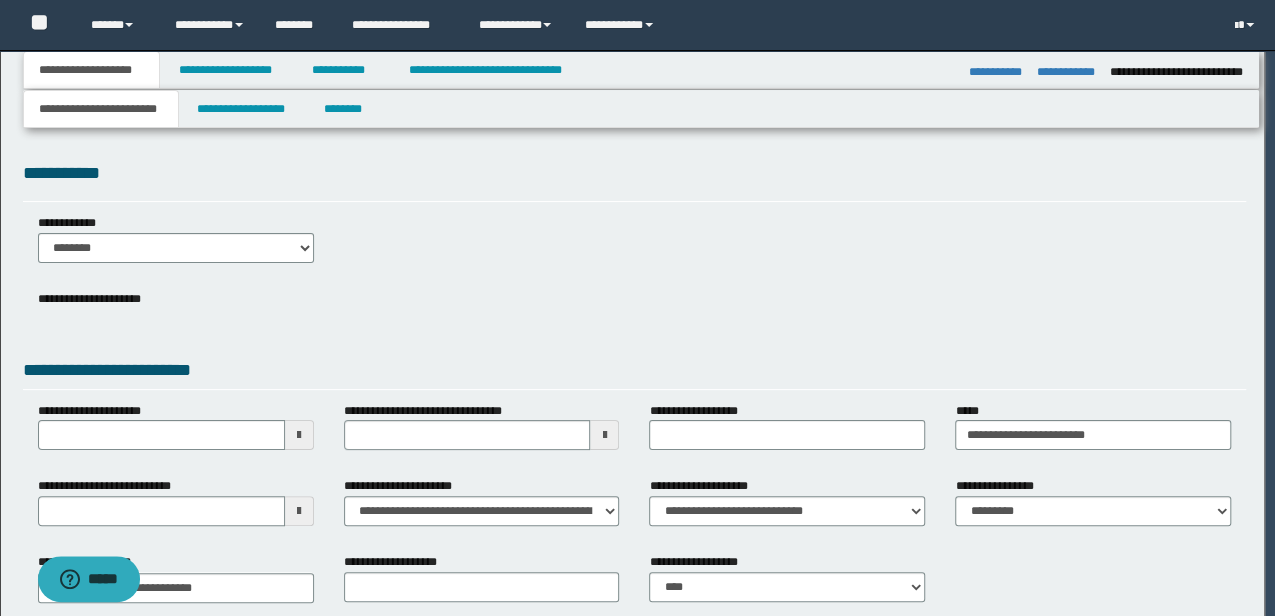 scroll, scrollTop: 0, scrollLeft: 0, axis: both 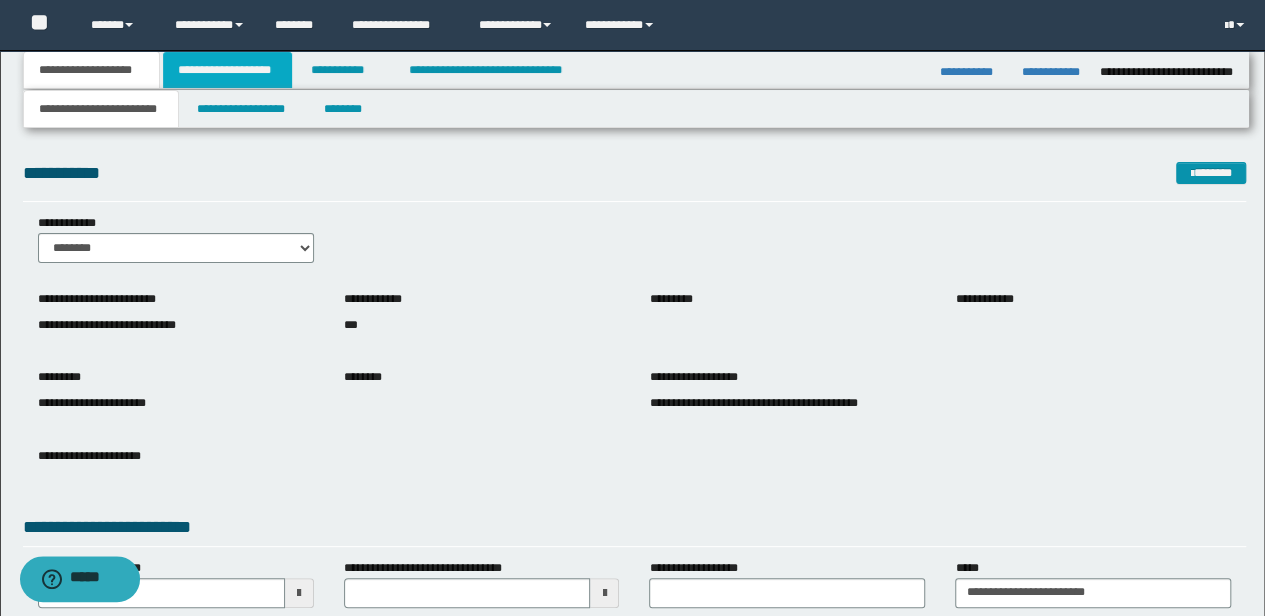 click on "**********" at bounding box center (227, 70) 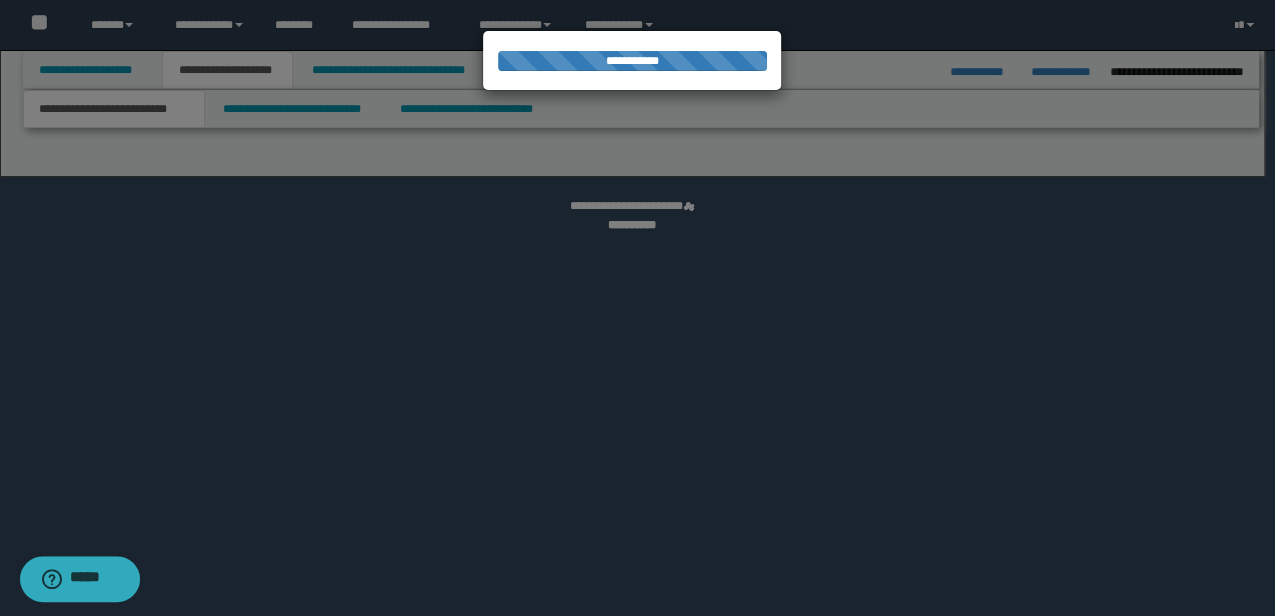 click at bounding box center [637, 308] 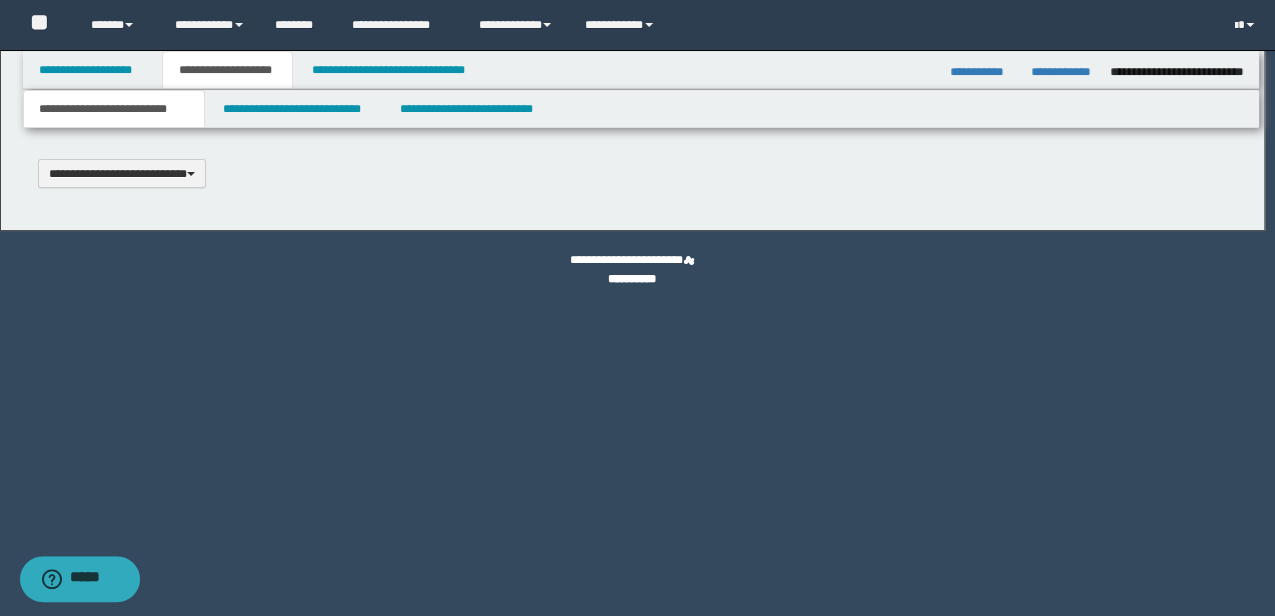 scroll, scrollTop: 0, scrollLeft: 0, axis: both 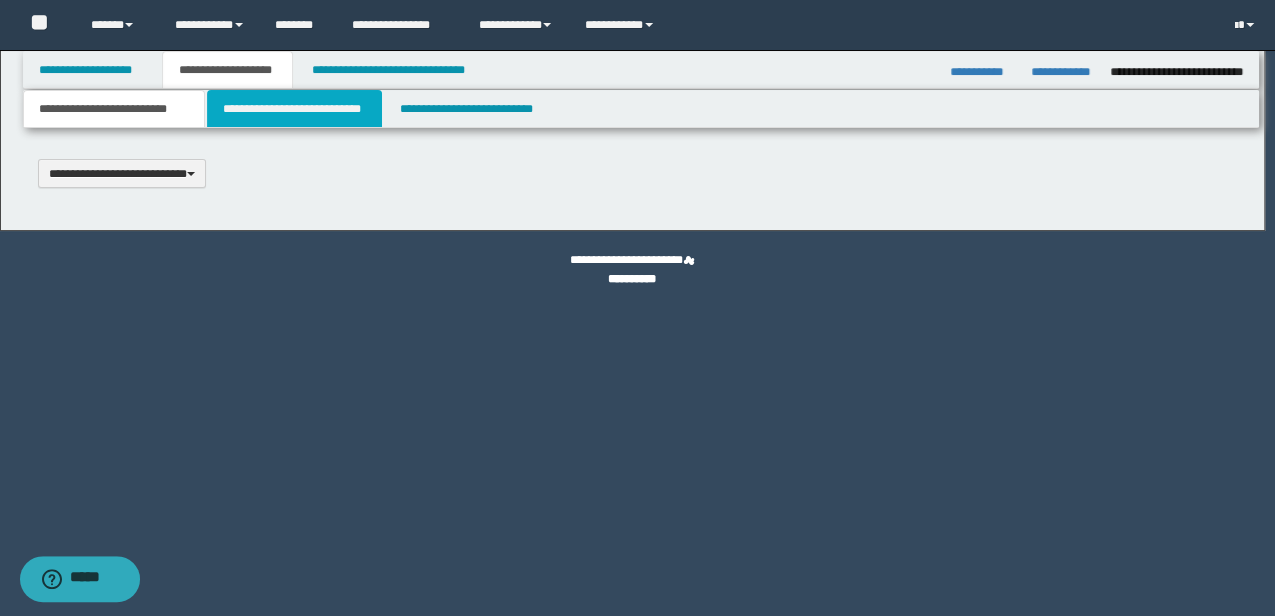 click on "**********" at bounding box center (294, 109) 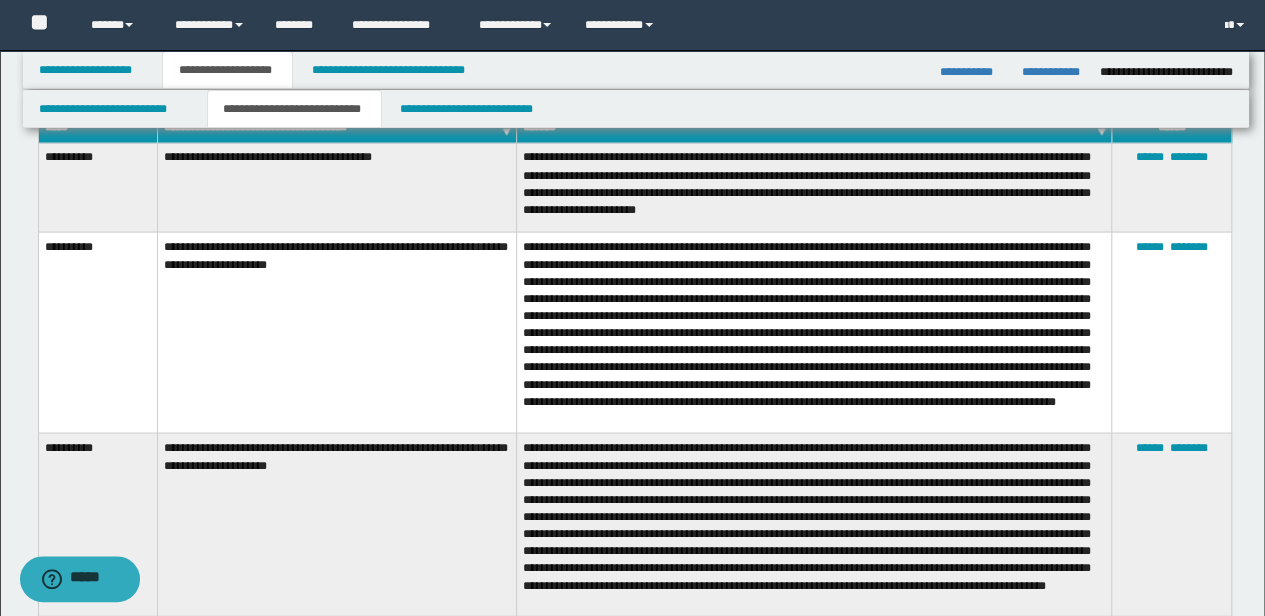 scroll, scrollTop: 1733, scrollLeft: 0, axis: vertical 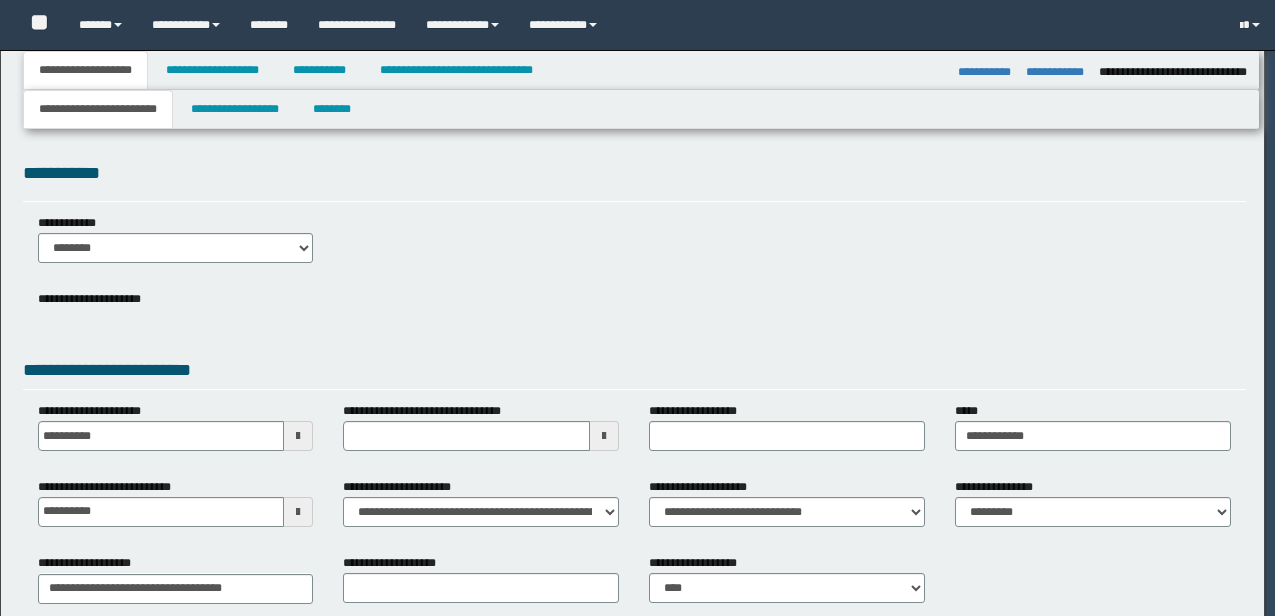 select on "**" 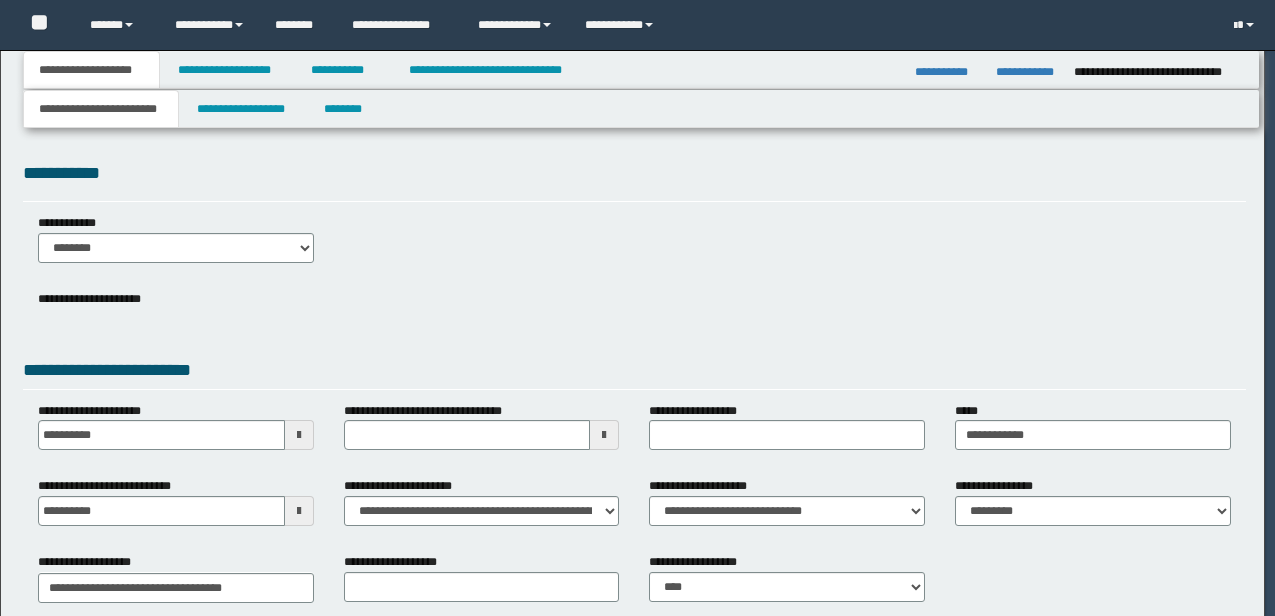 scroll, scrollTop: 0, scrollLeft: 0, axis: both 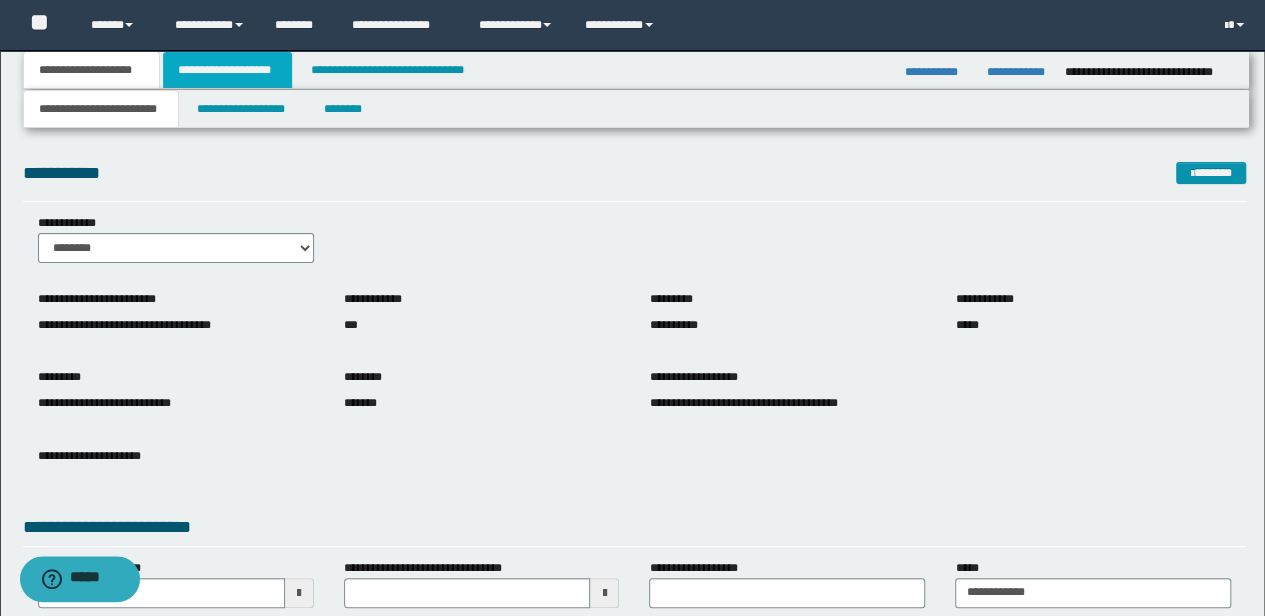 click on "**********" at bounding box center (227, 70) 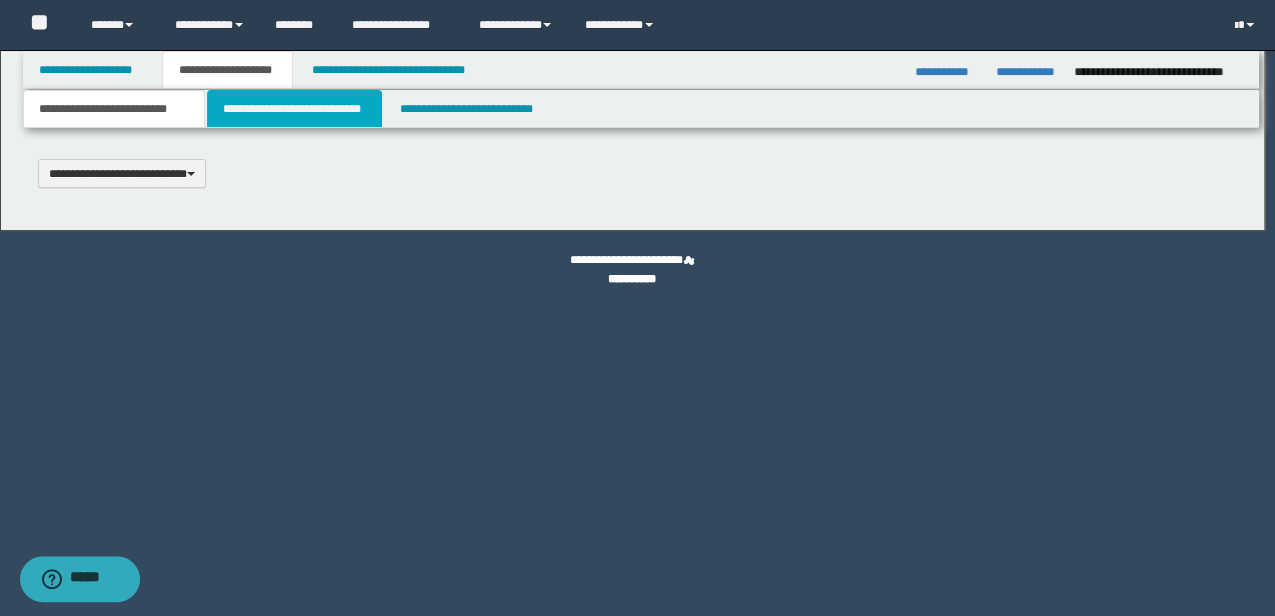 click on "**********" at bounding box center [294, 109] 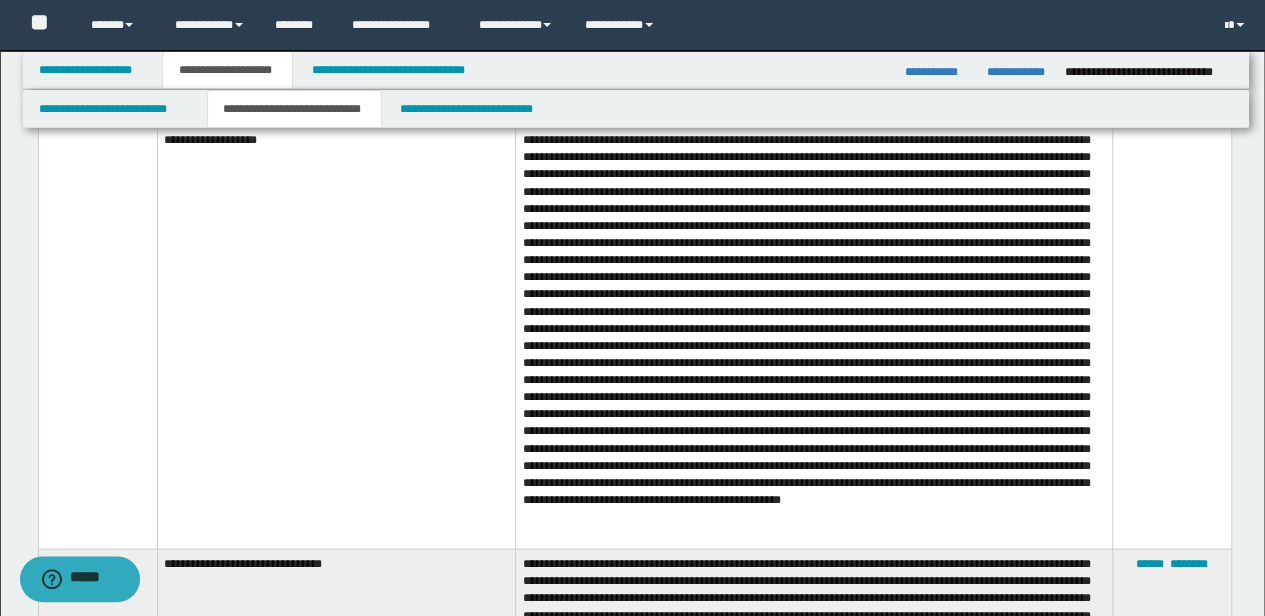 scroll, scrollTop: 1933, scrollLeft: 0, axis: vertical 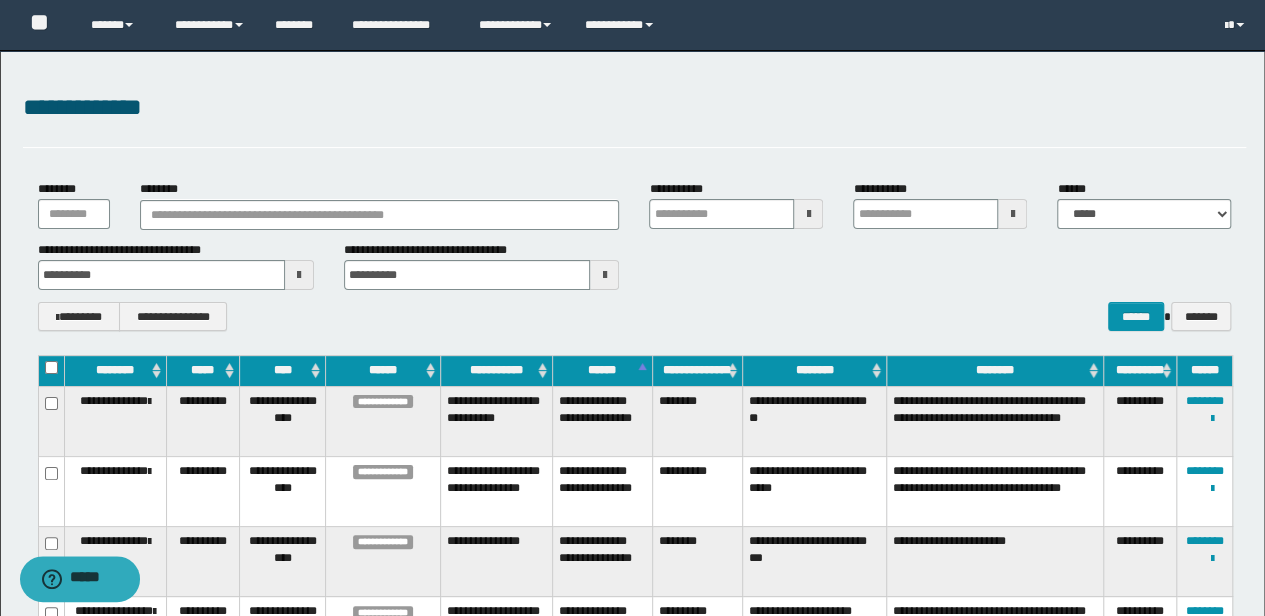 type on "**********" 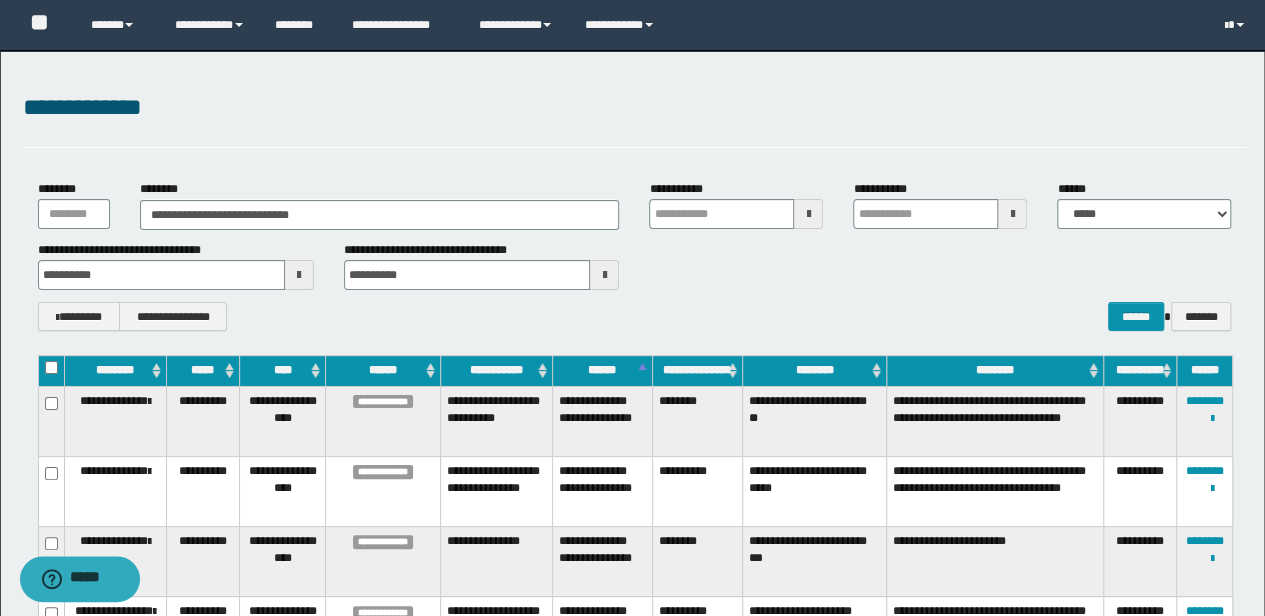 type on "**********" 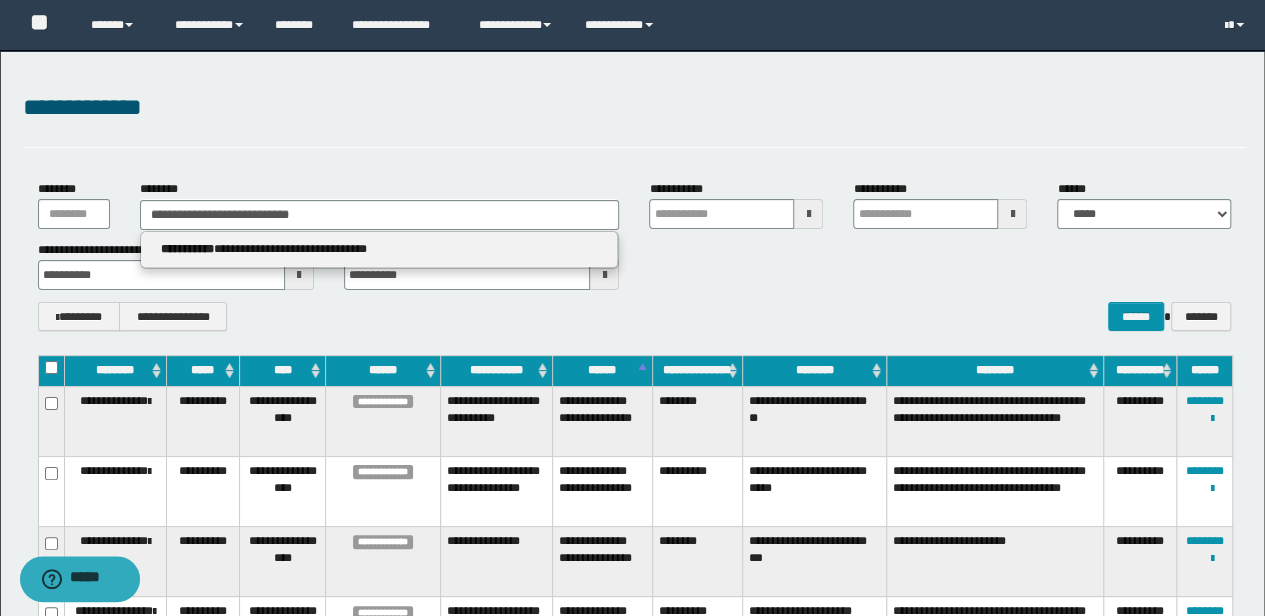 drag, startPoint x: 345, startPoint y: 218, endPoint x: -3, endPoint y: 192, distance: 348.9699 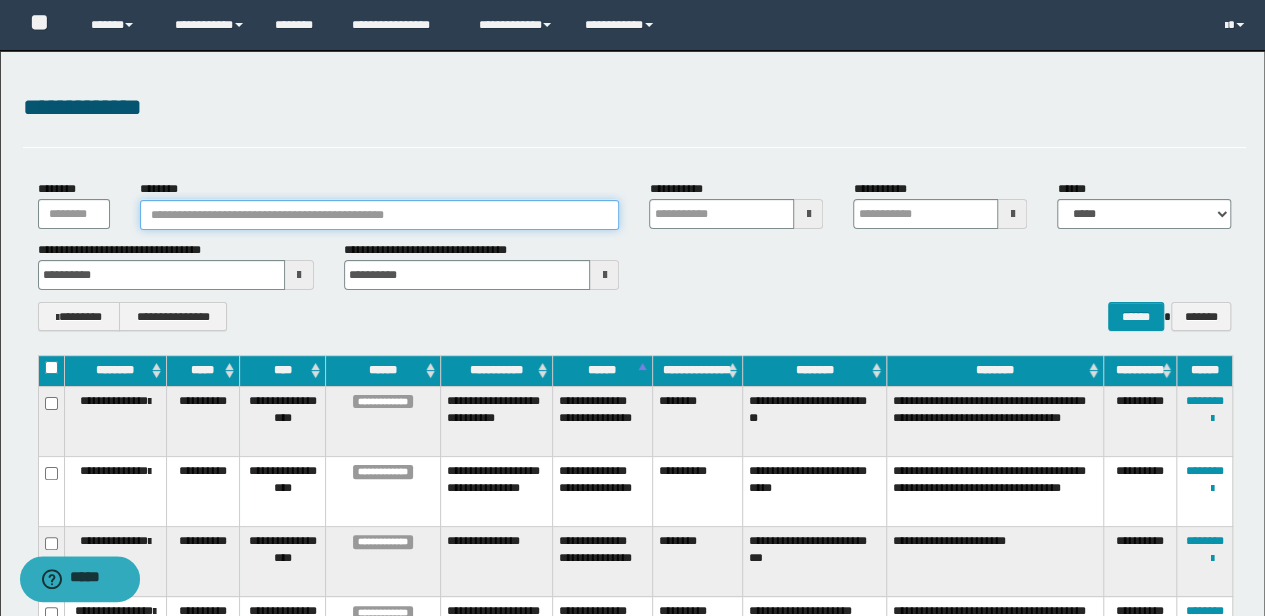 click on "********" at bounding box center [380, 215] 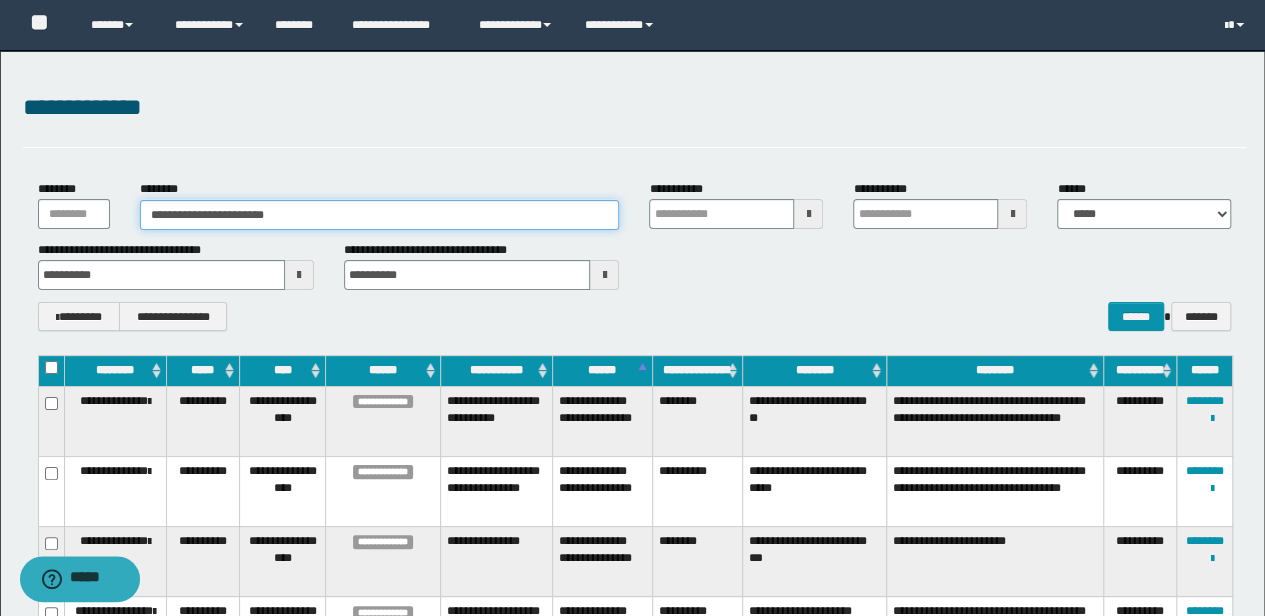 type on "**********" 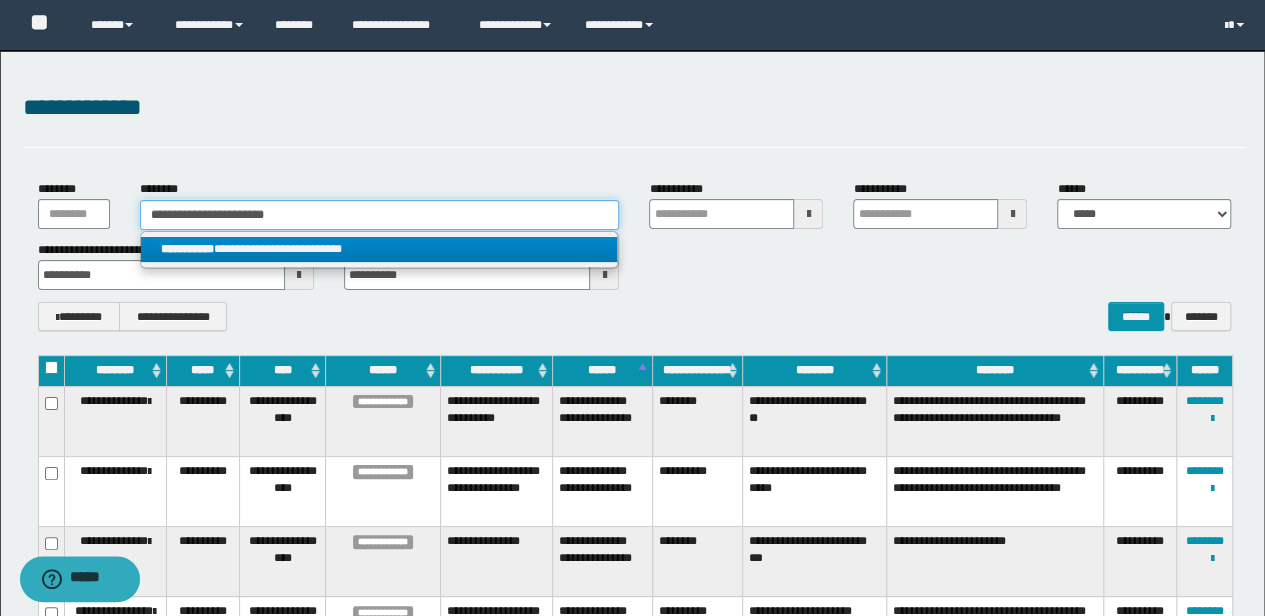 type on "**********" 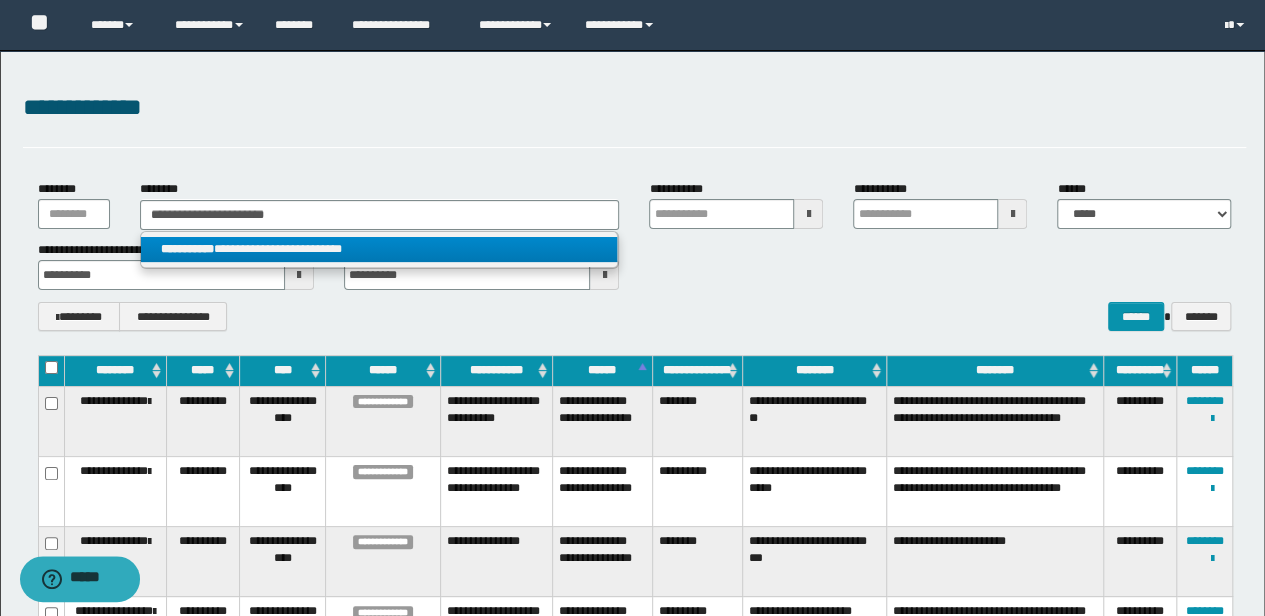 click on "**********" at bounding box center [379, 249] 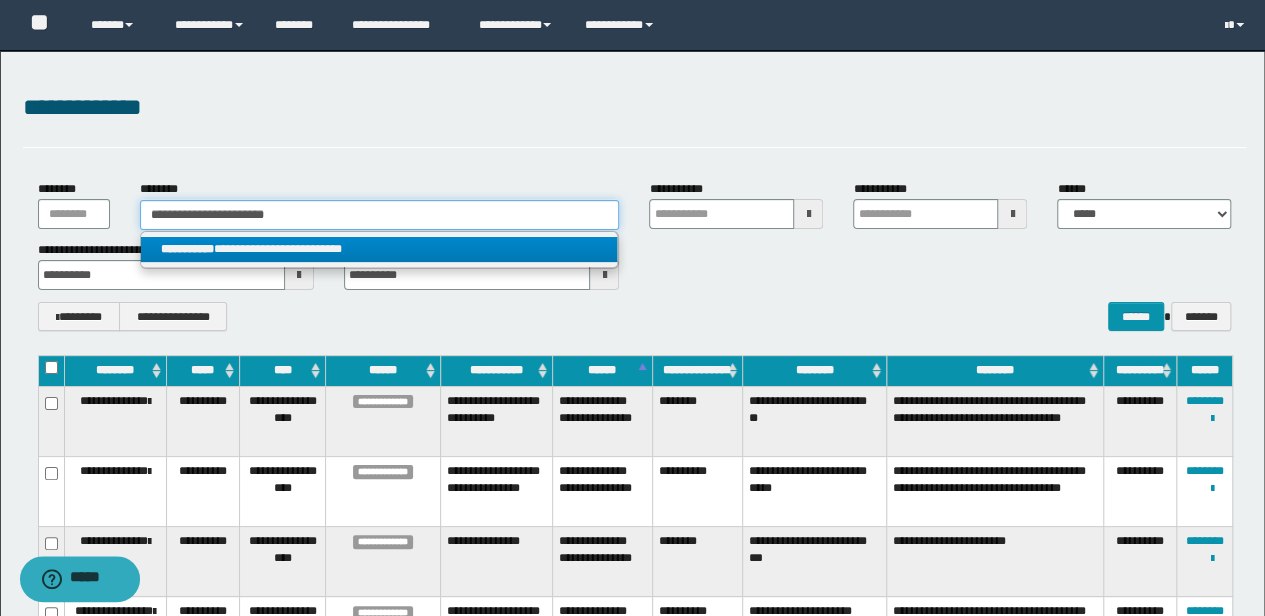 type 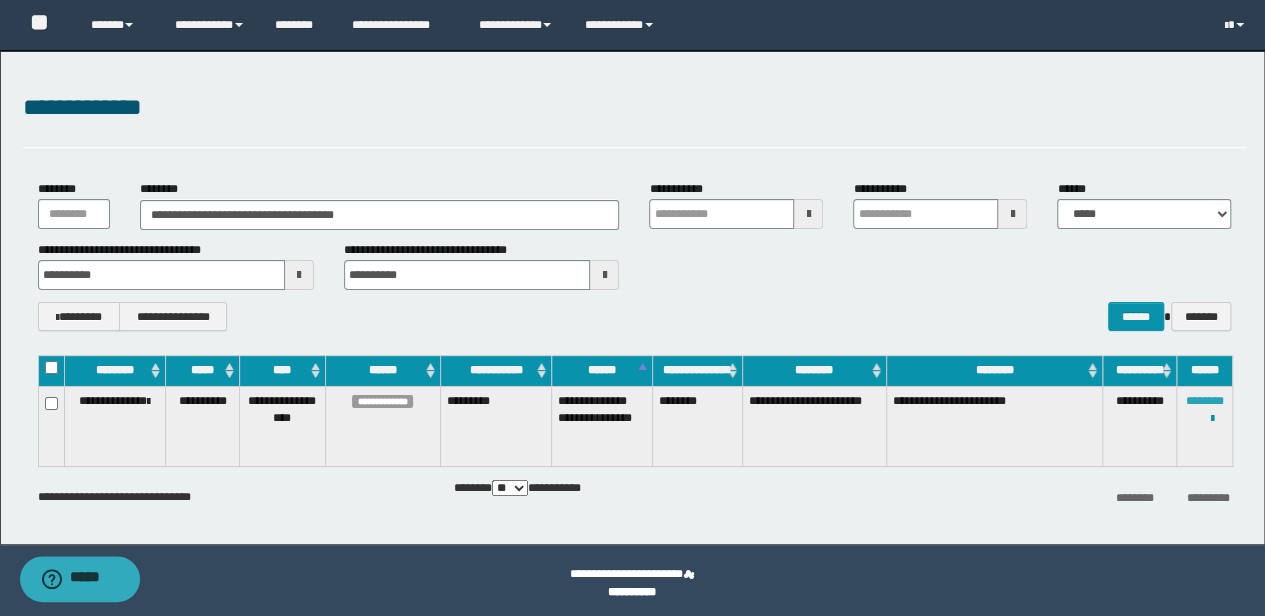 click on "********" at bounding box center [1205, 401] 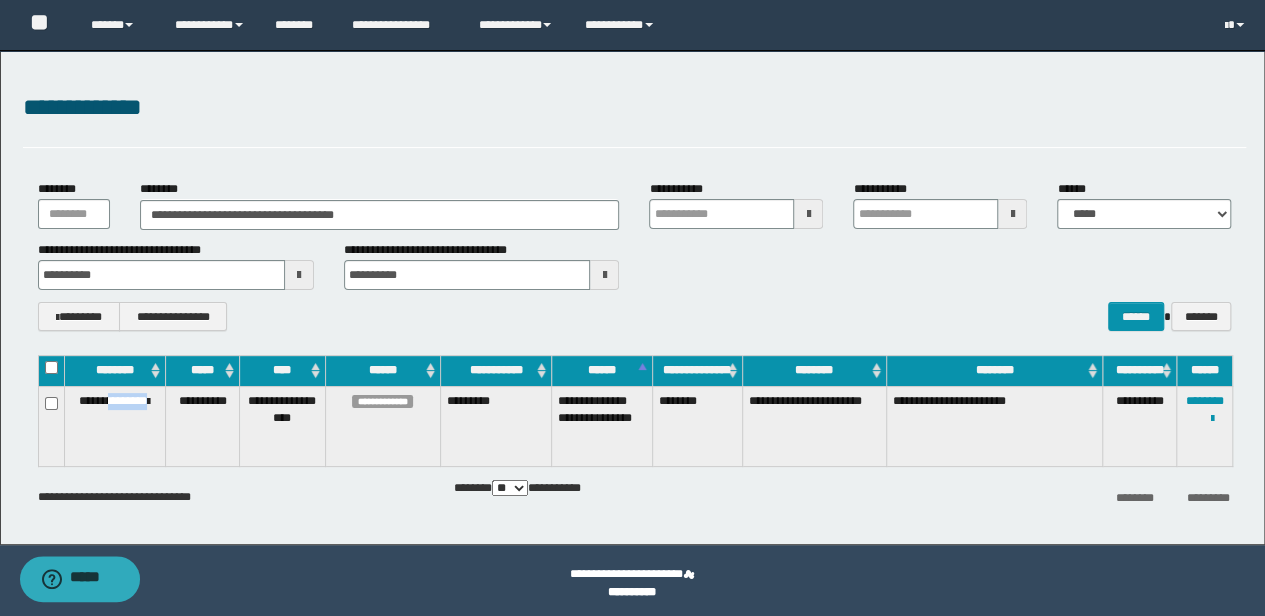 drag, startPoint x: 110, startPoint y: 400, endPoint x: 172, endPoint y: 413, distance: 63.348244 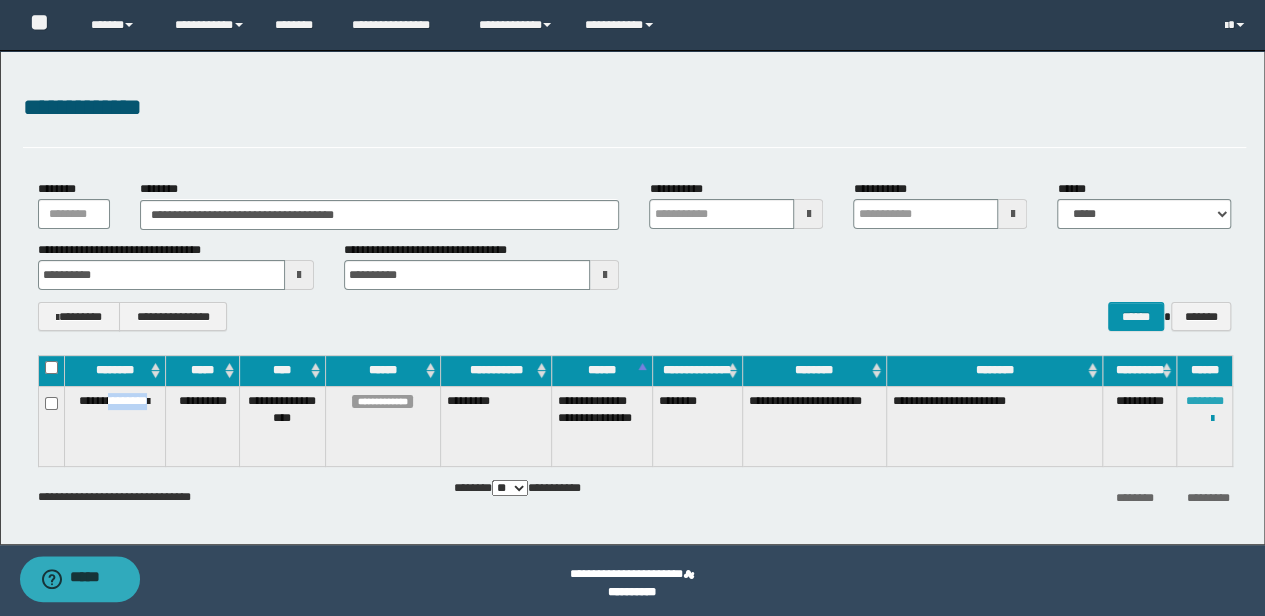 click on "********" at bounding box center (1205, 401) 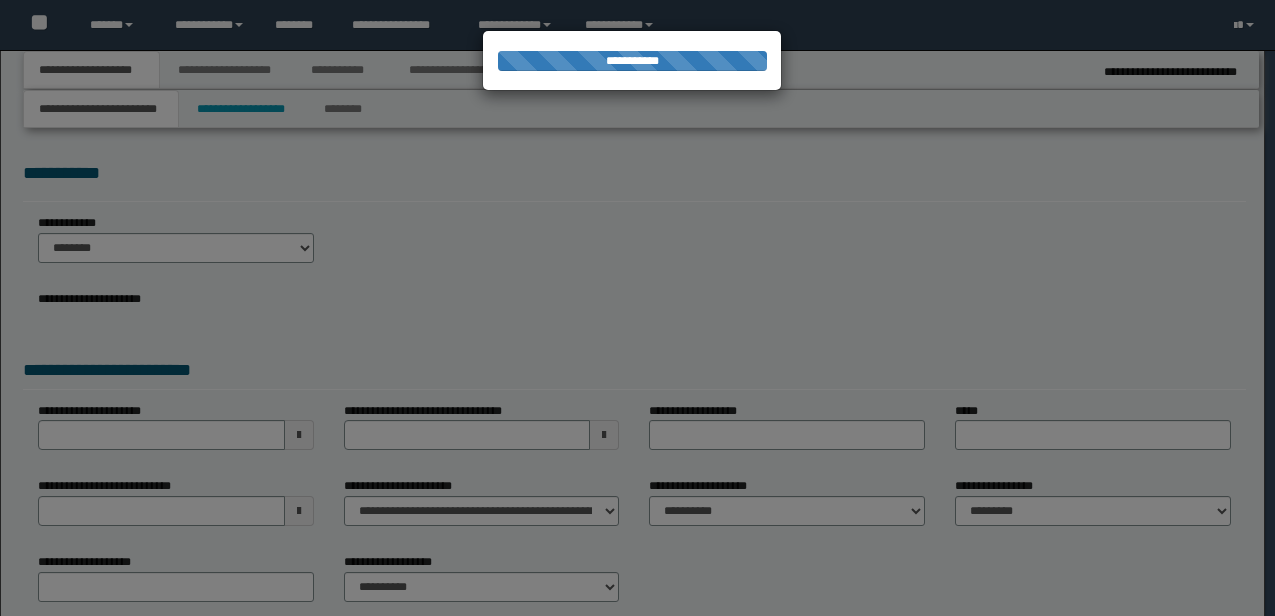 scroll, scrollTop: 0, scrollLeft: 0, axis: both 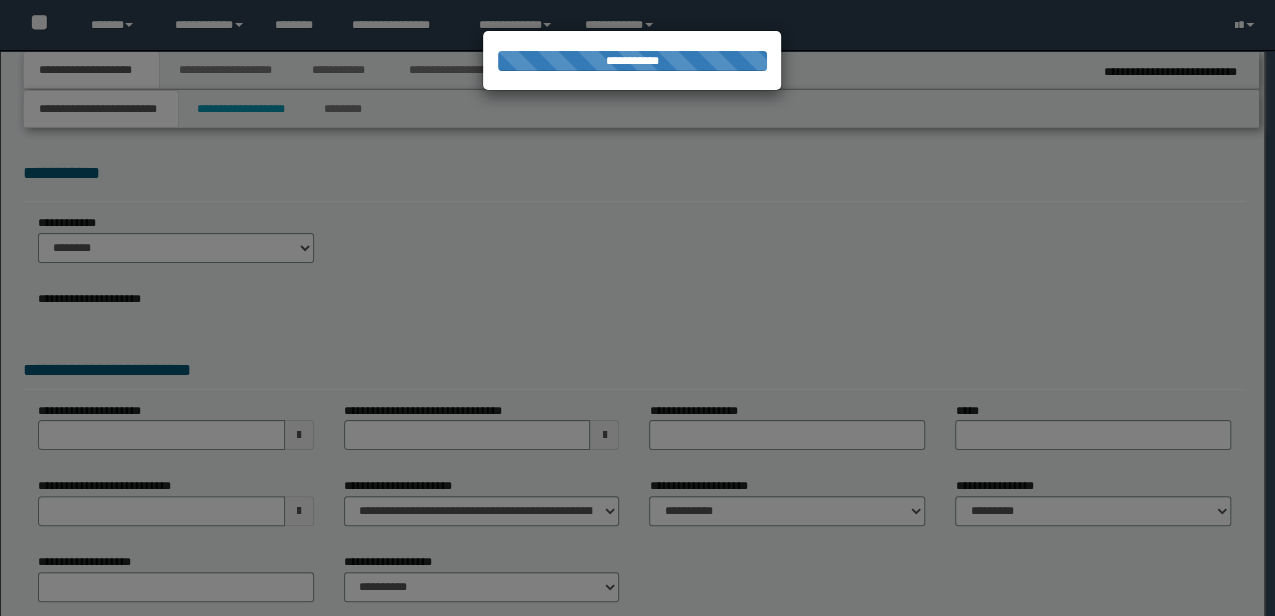 type on "**********" 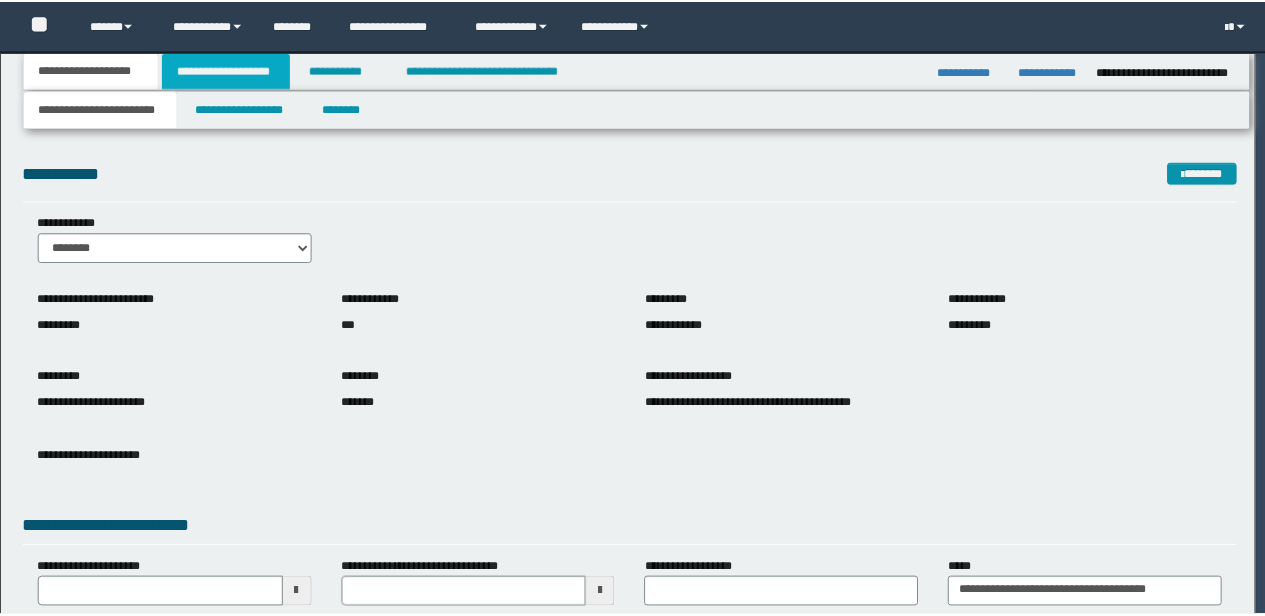 scroll, scrollTop: 0, scrollLeft: 0, axis: both 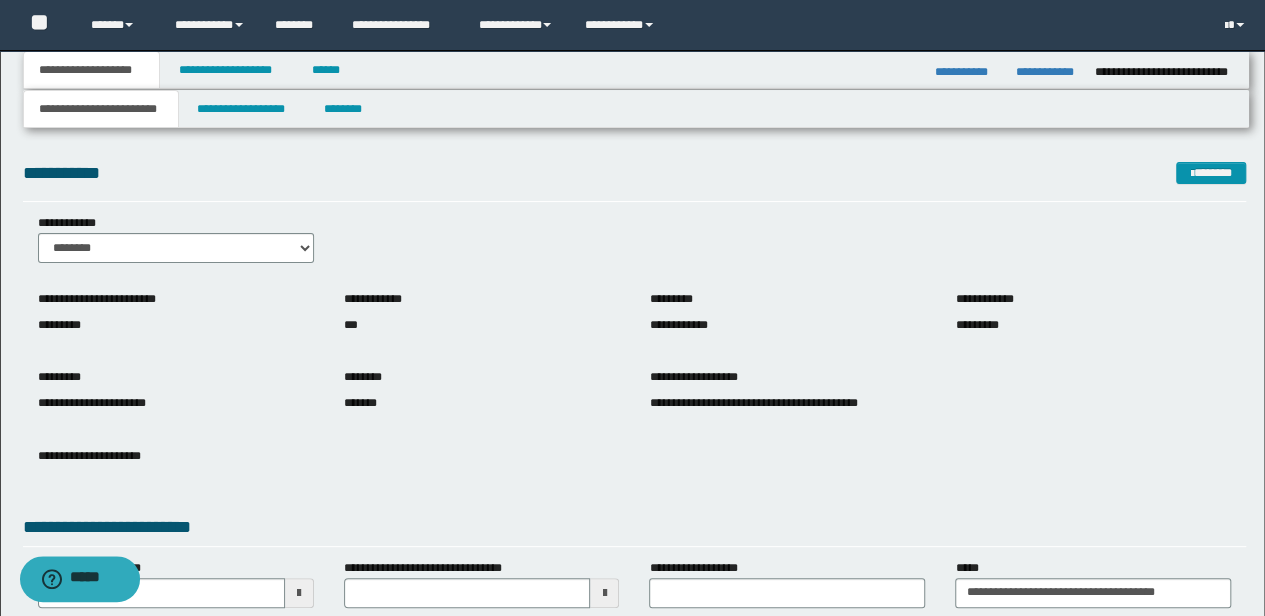 click on "**********" at bounding box center [636, 70] 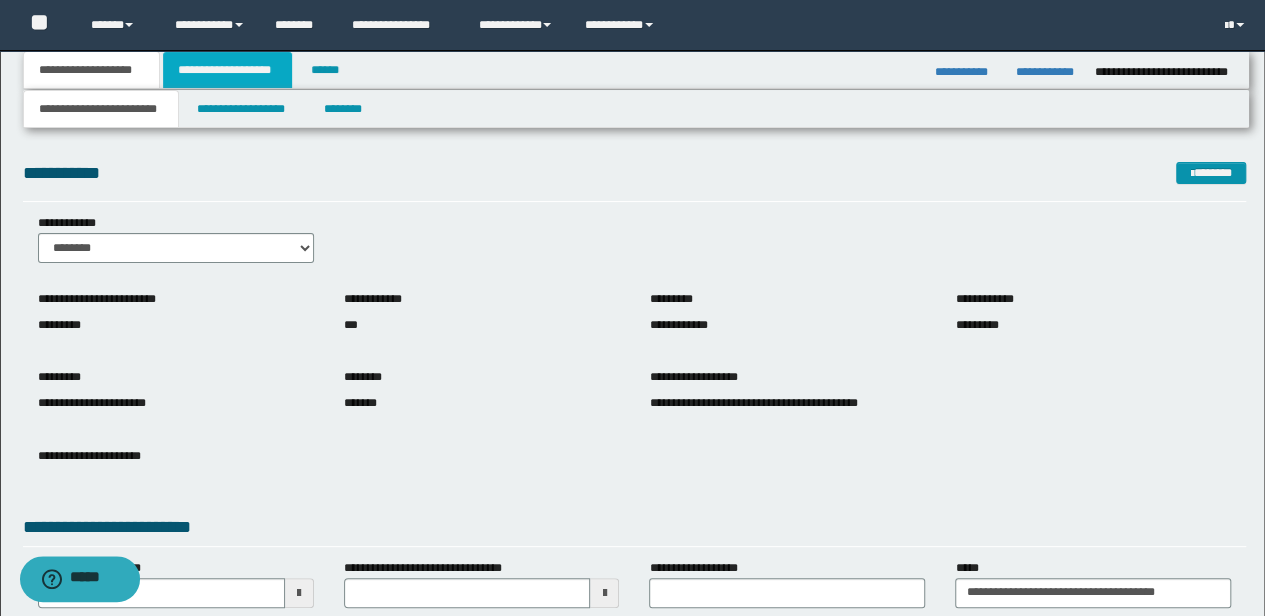 click on "**********" at bounding box center [227, 70] 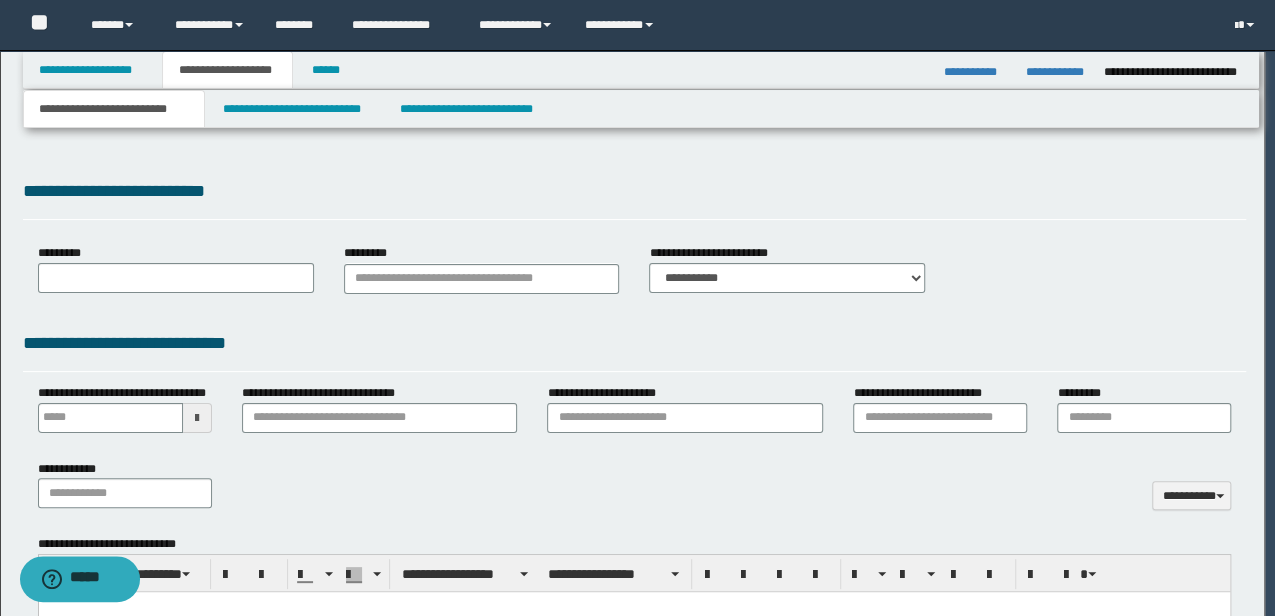 type 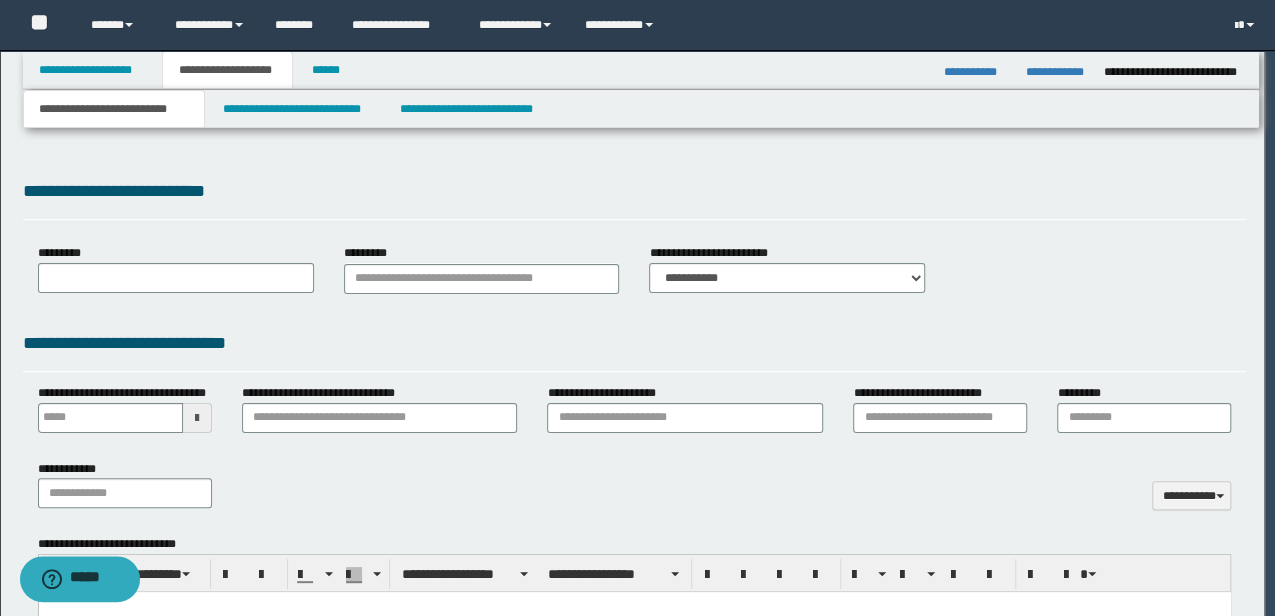 scroll, scrollTop: 0, scrollLeft: 0, axis: both 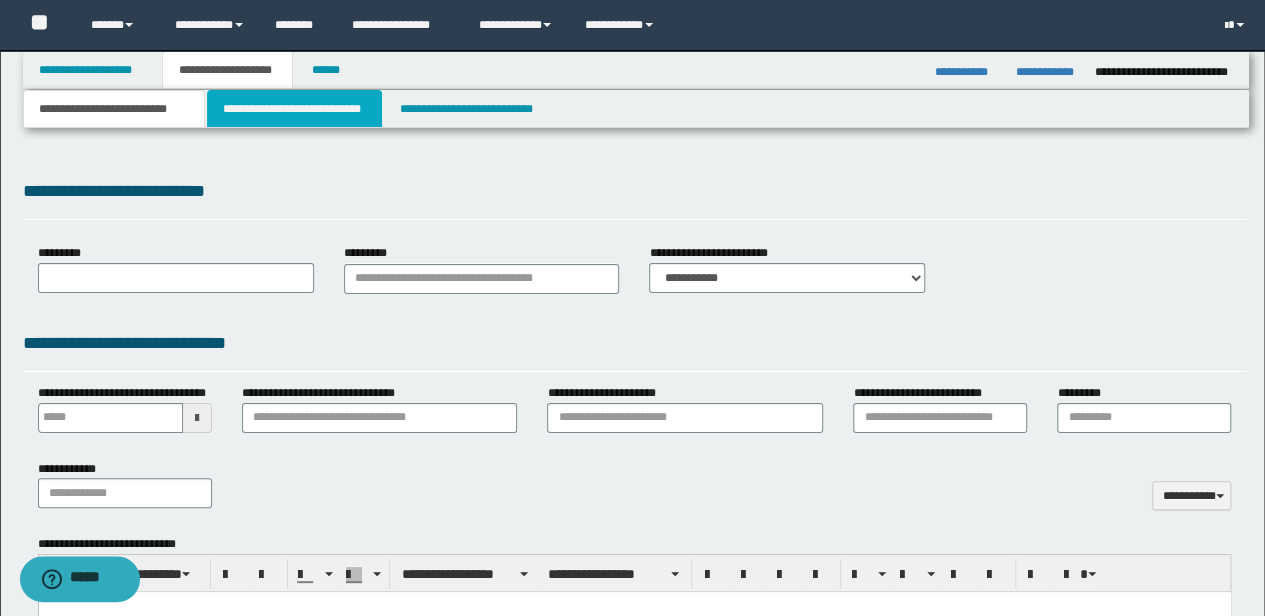 click on "**********" at bounding box center (294, 109) 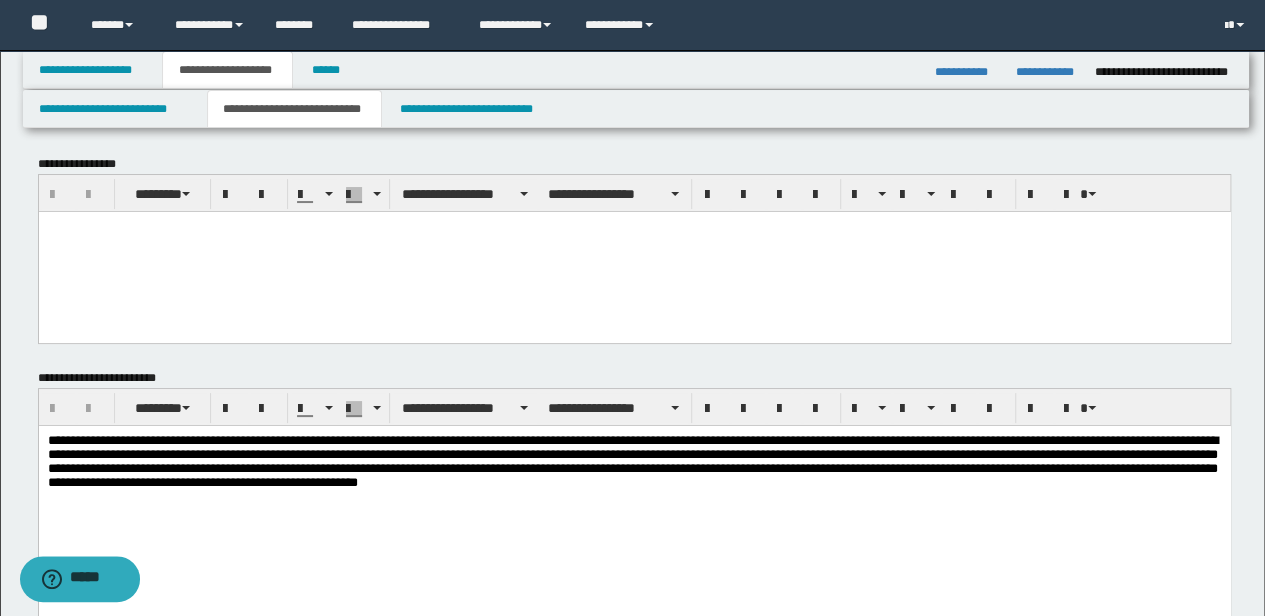 scroll, scrollTop: 0, scrollLeft: 0, axis: both 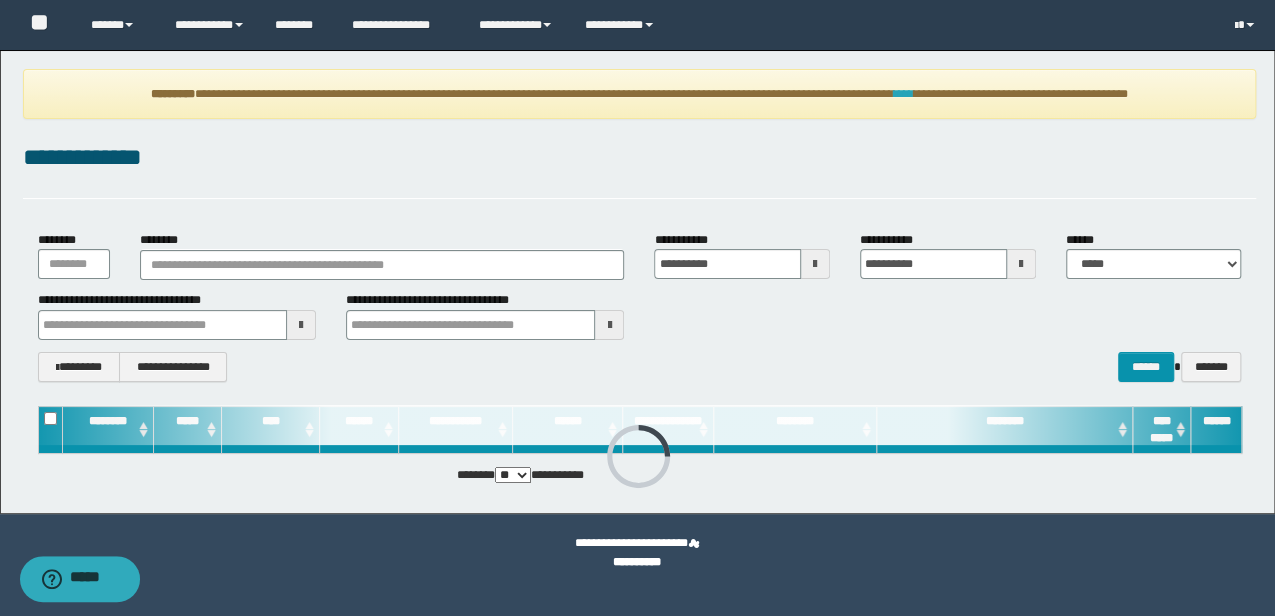 click on "****" at bounding box center [903, 94] 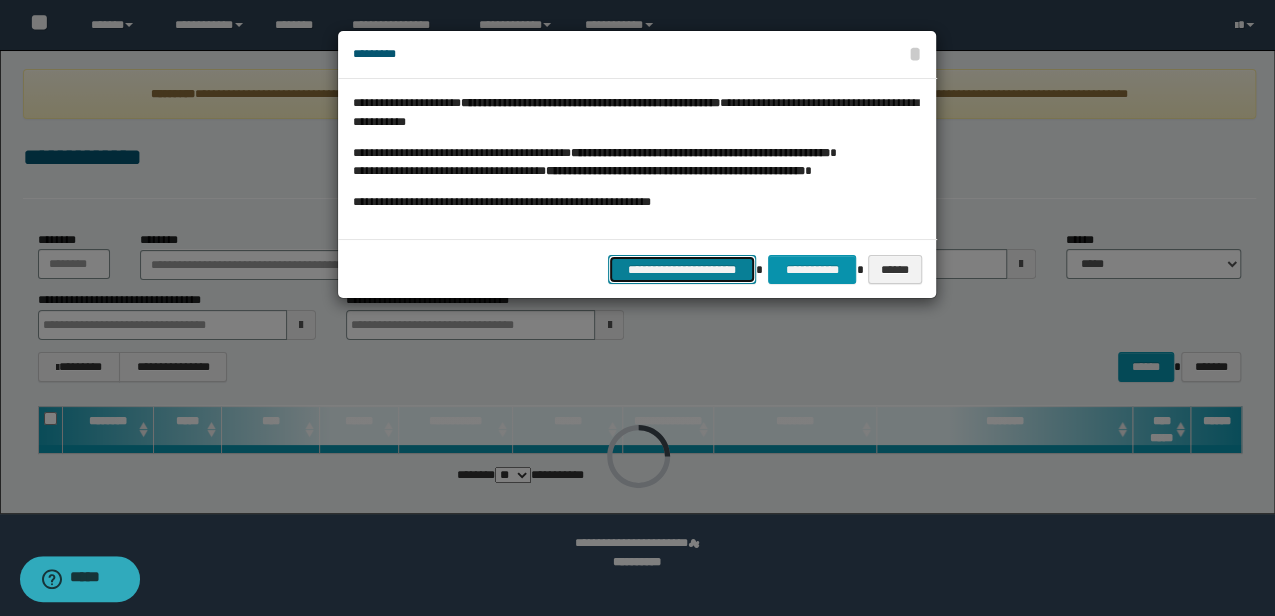 click on "**********" at bounding box center (682, 269) 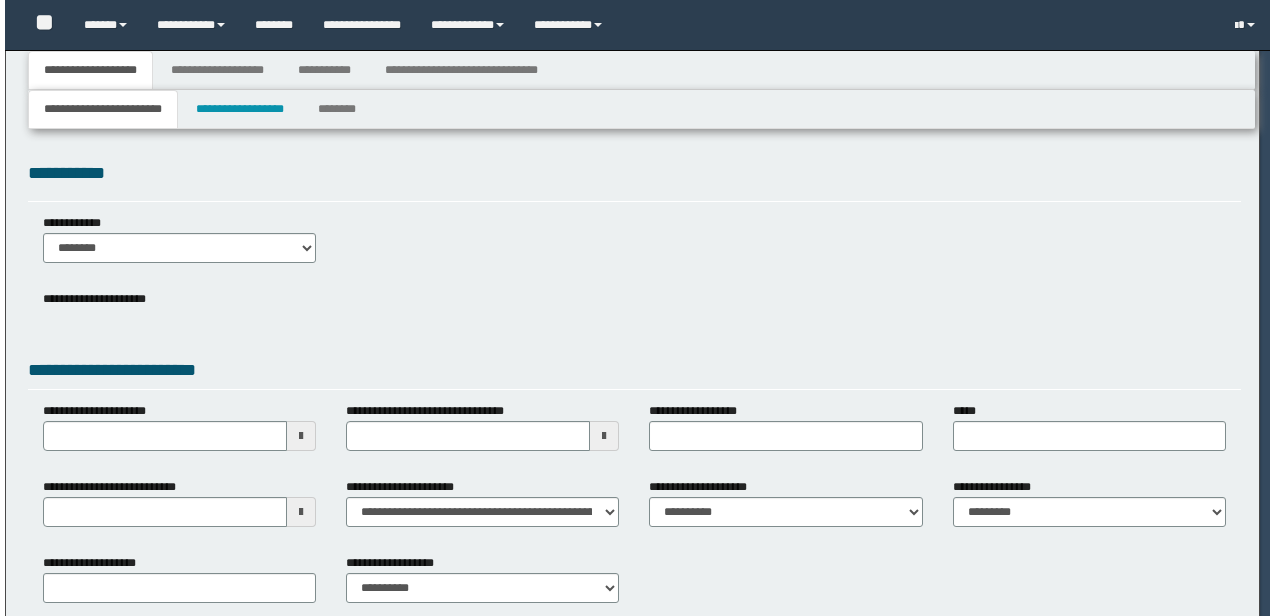 scroll, scrollTop: 0, scrollLeft: 0, axis: both 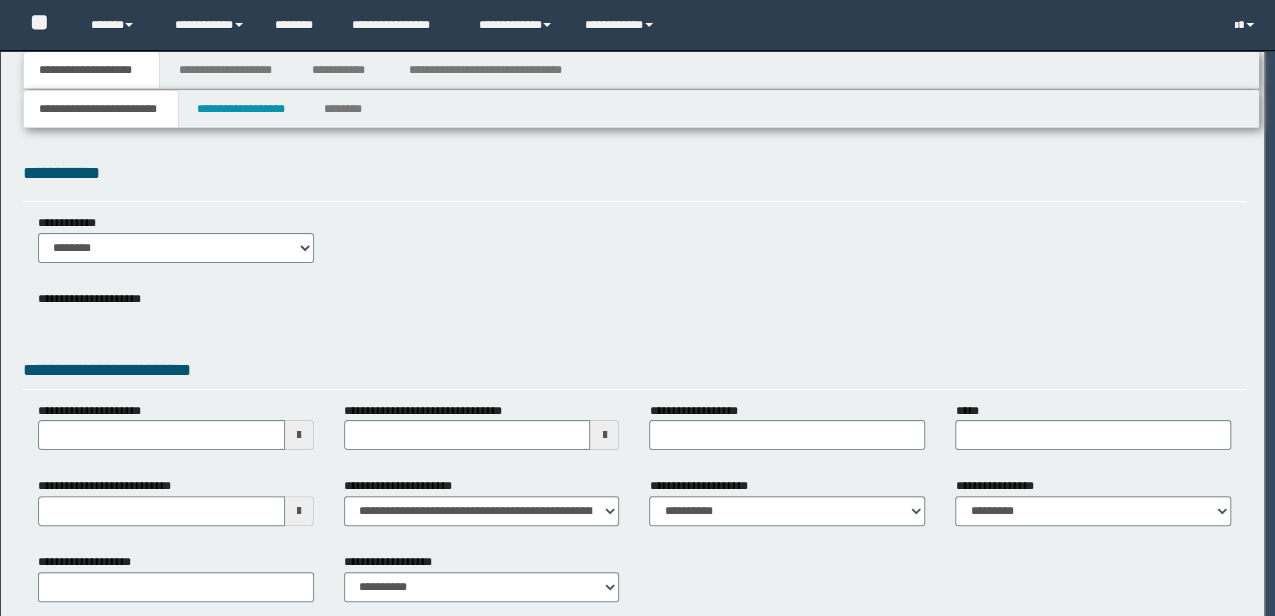 click at bounding box center (0, 0) 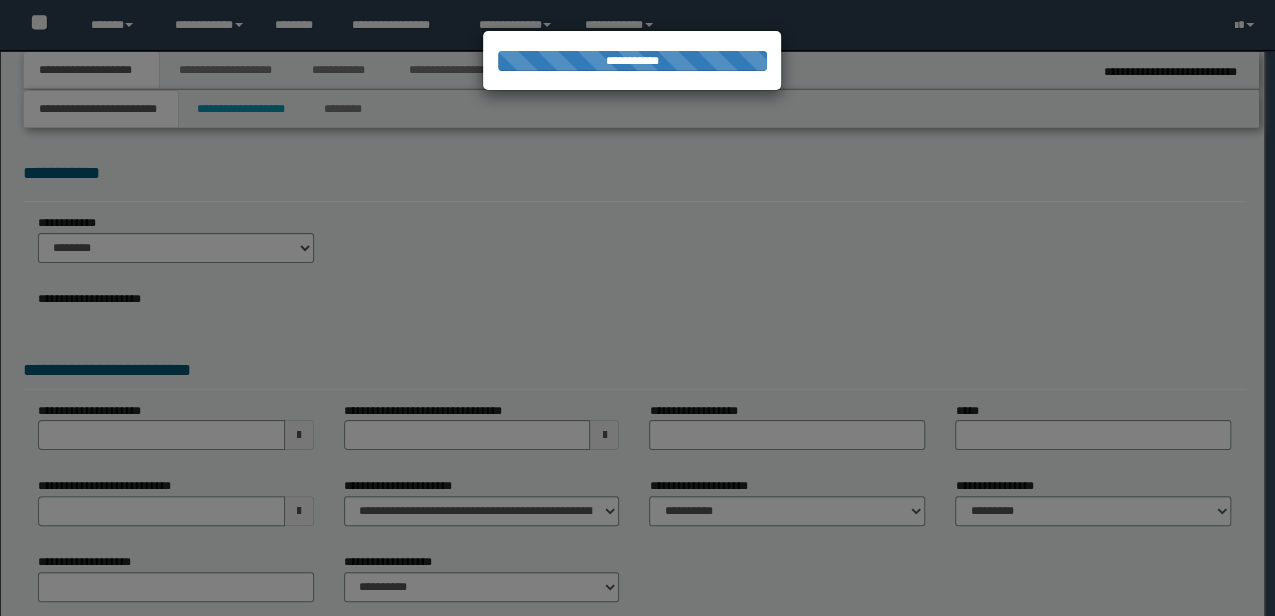 type on "**********" 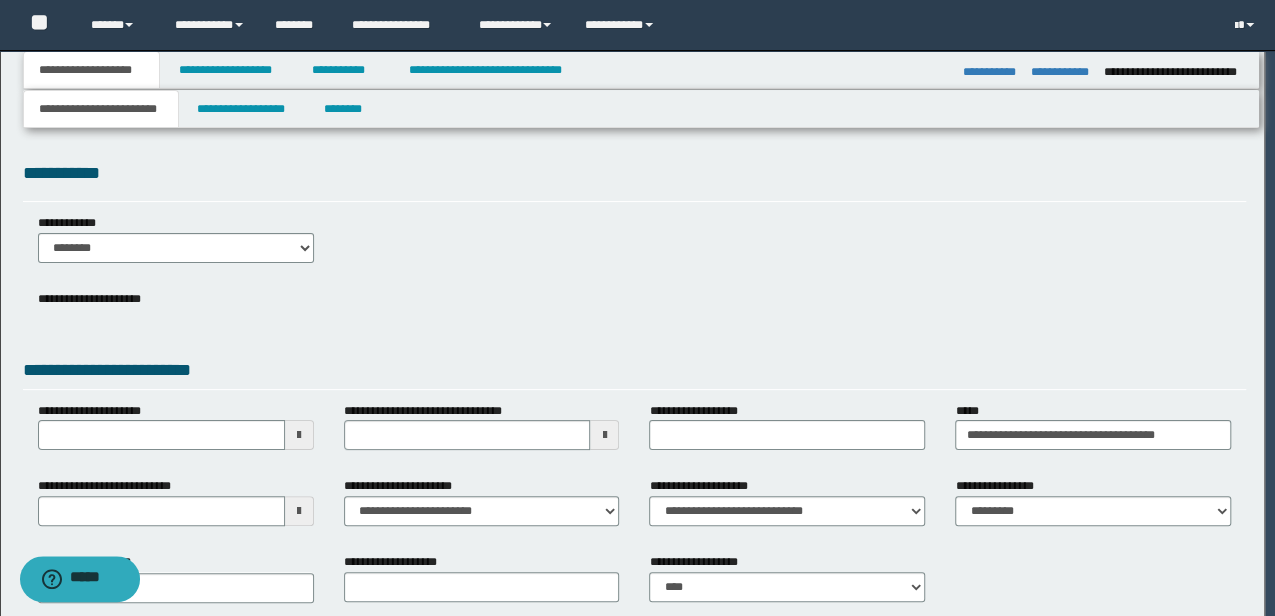 scroll, scrollTop: 0, scrollLeft: 0, axis: both 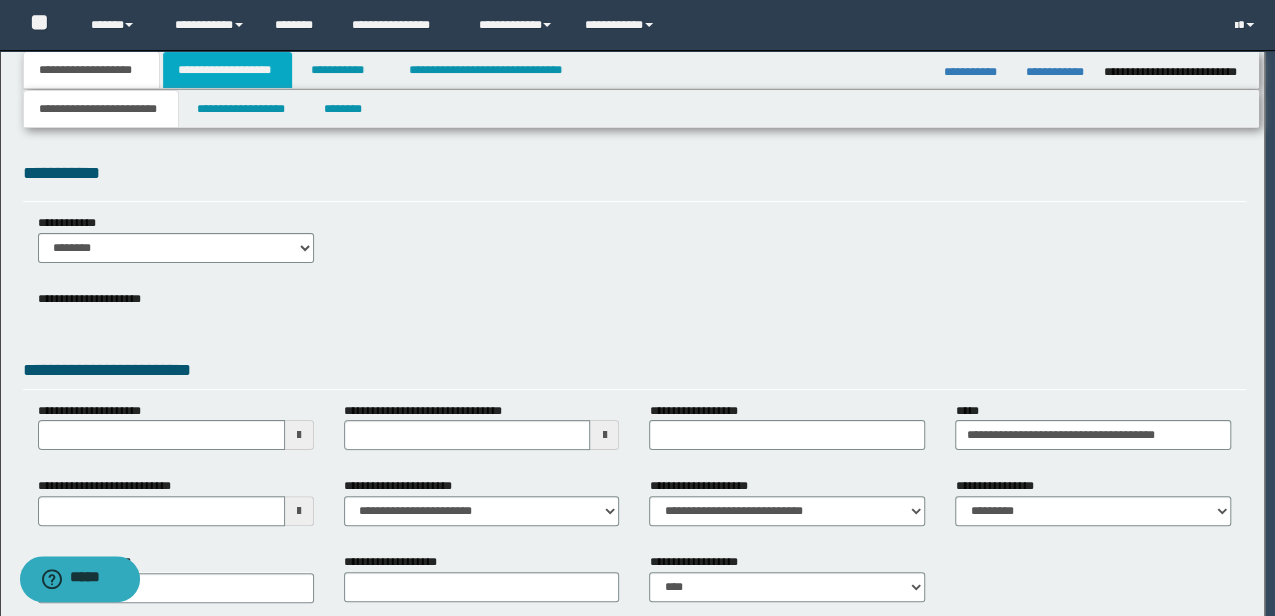 click on "**********" at bounding box center (637, 308) 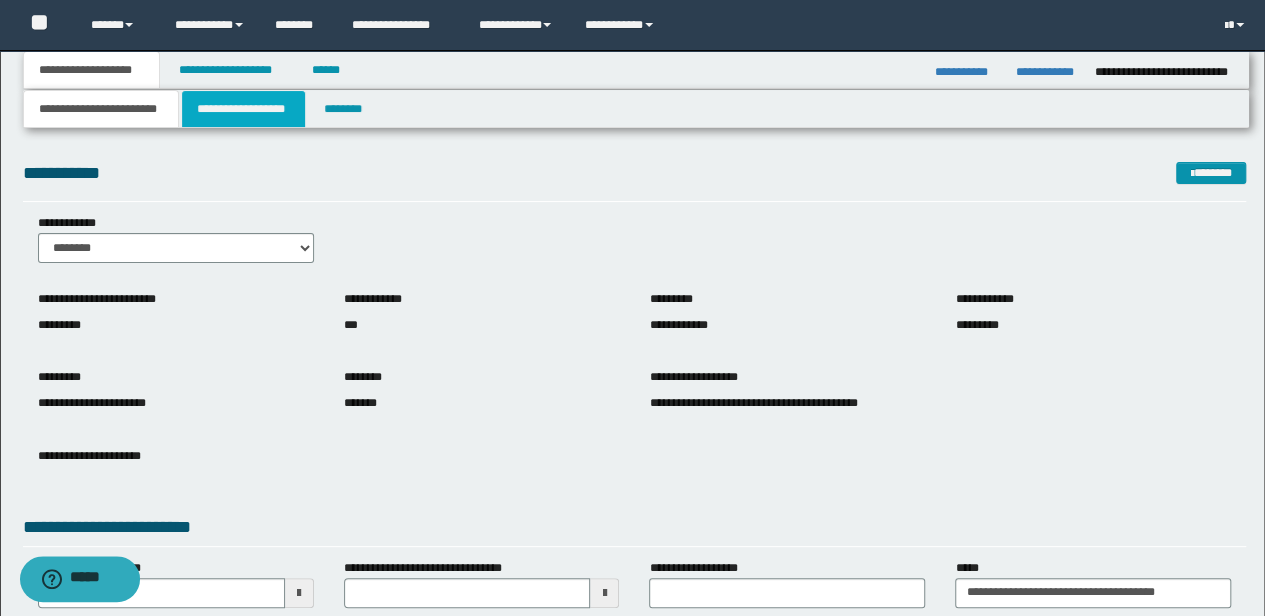 click on "**********" at bounding box center (243, 109) 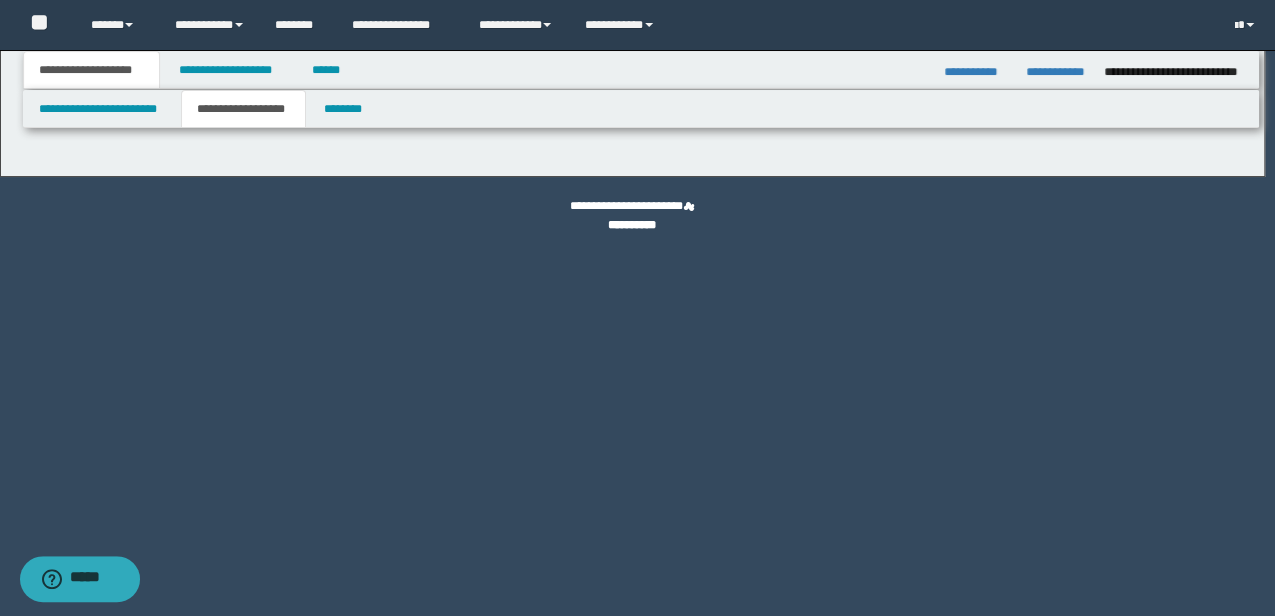 type on "********" 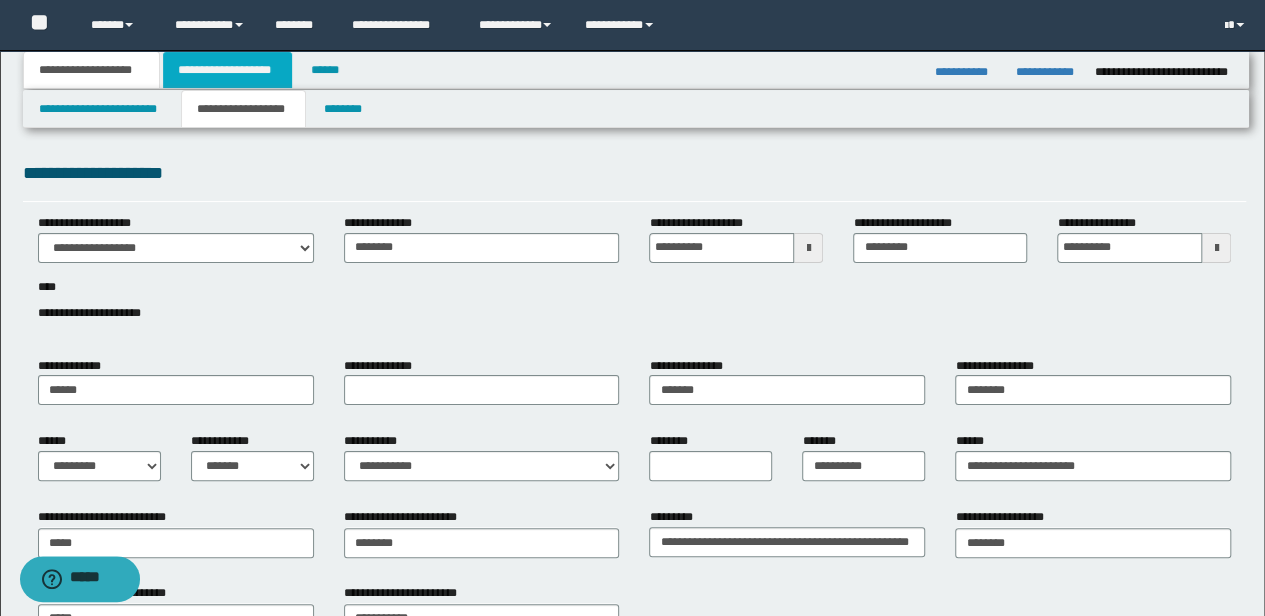 click on "**********" at bounding box center [227, 70] 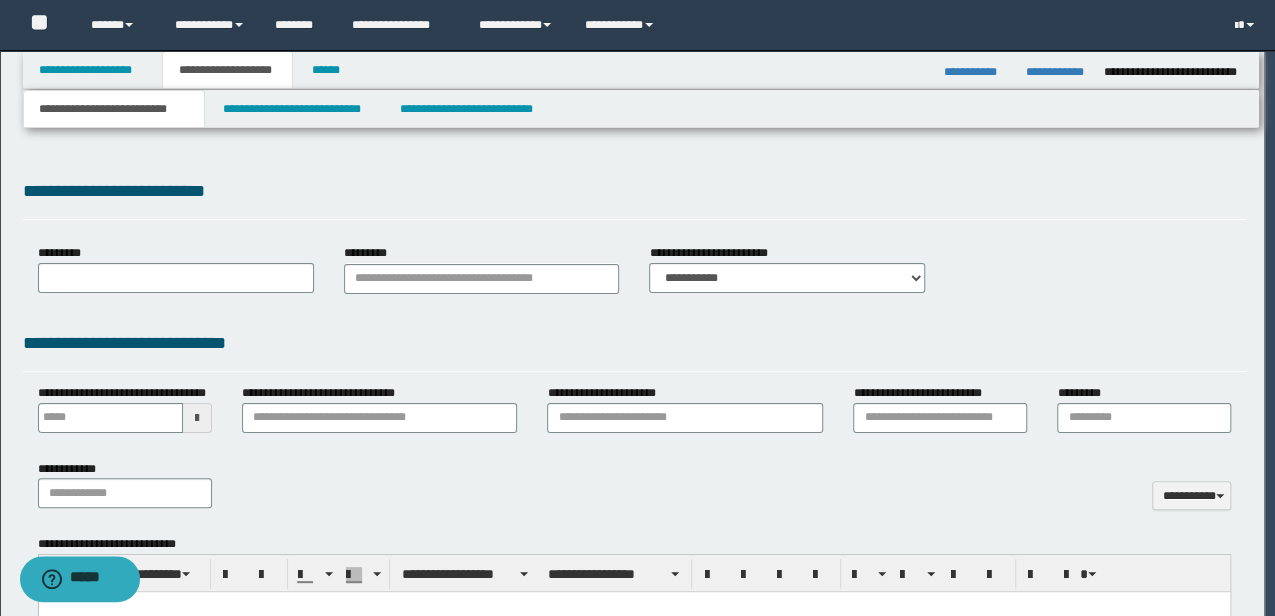 type on "*******" 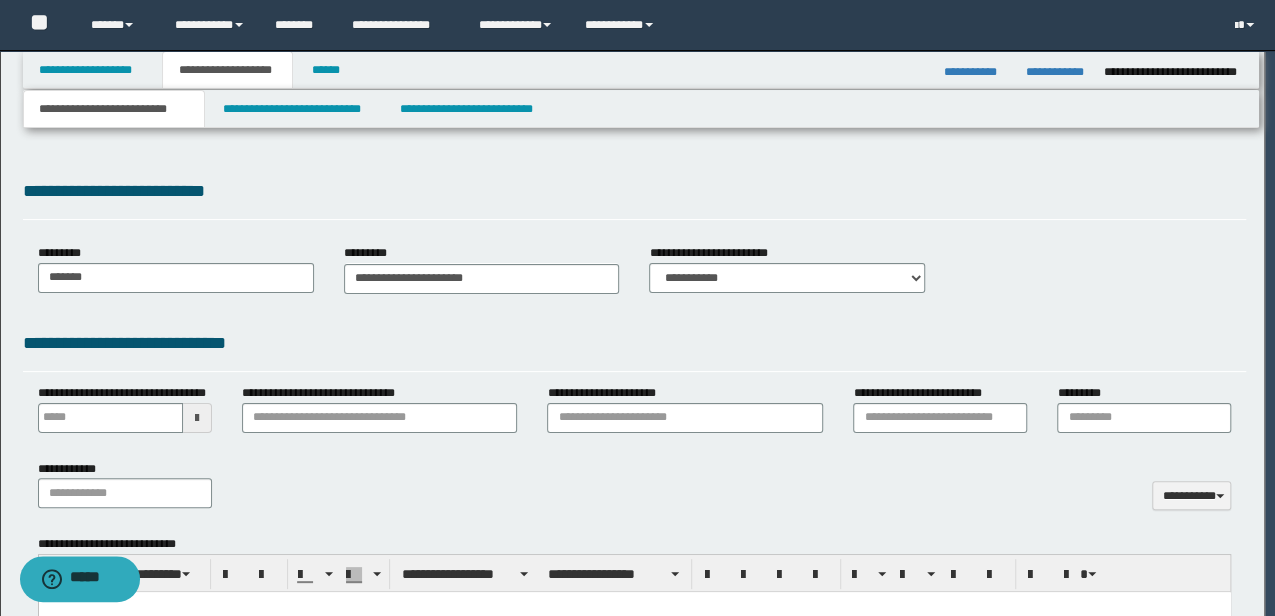 scroll, scrollTop: 0, scrollLeft: 0, axis: both 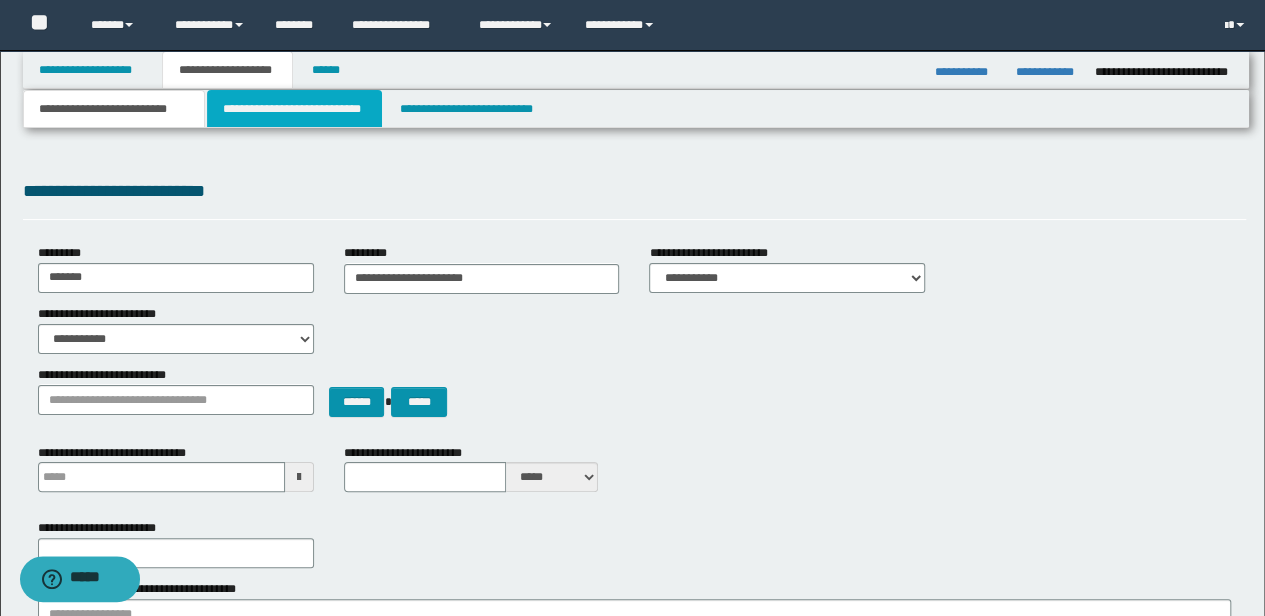 click on "**********" at bounding box center (294, 109) 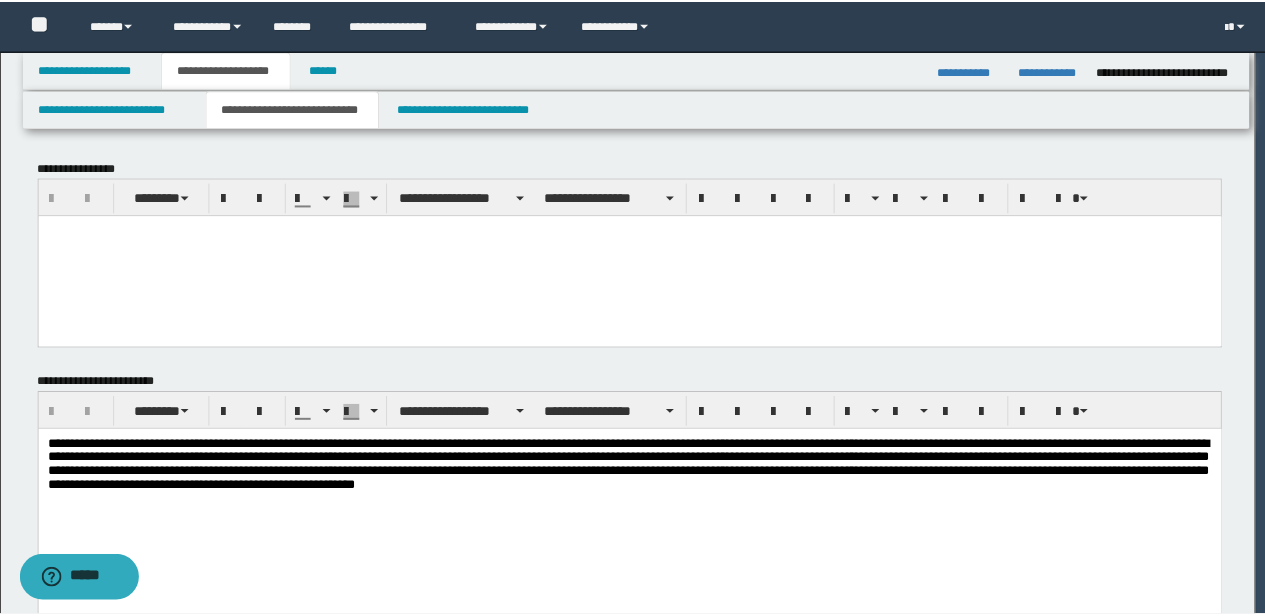scroll, scrollTop: 0, scrollLeft: 0, axis: both 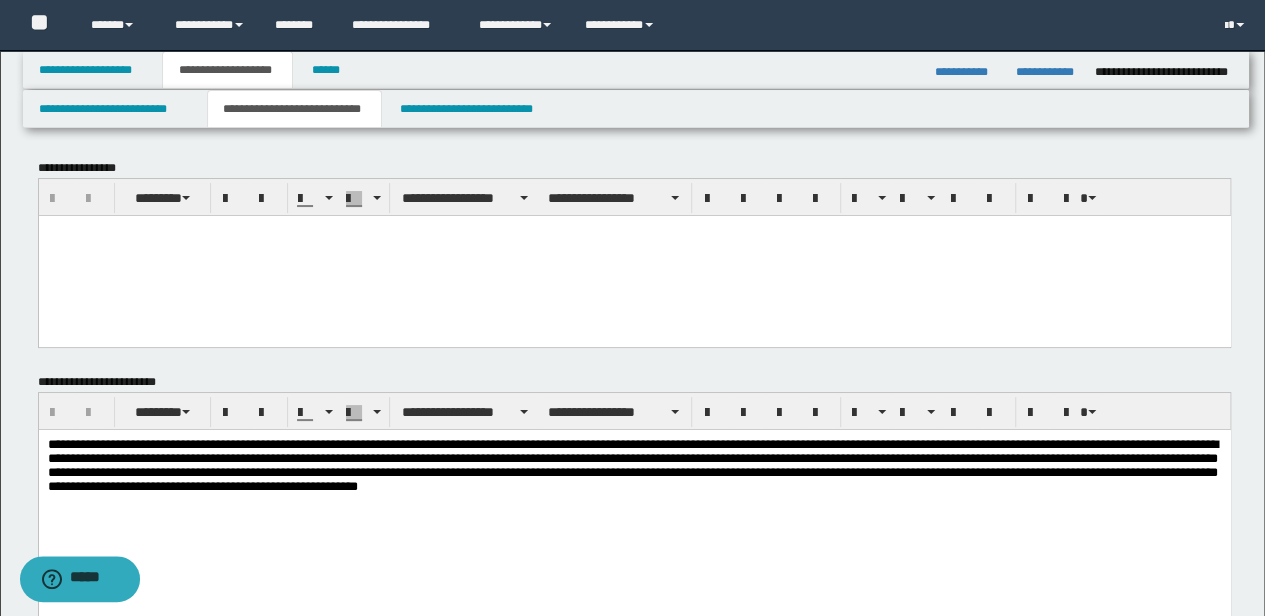 click at bounding box center [634, 255] 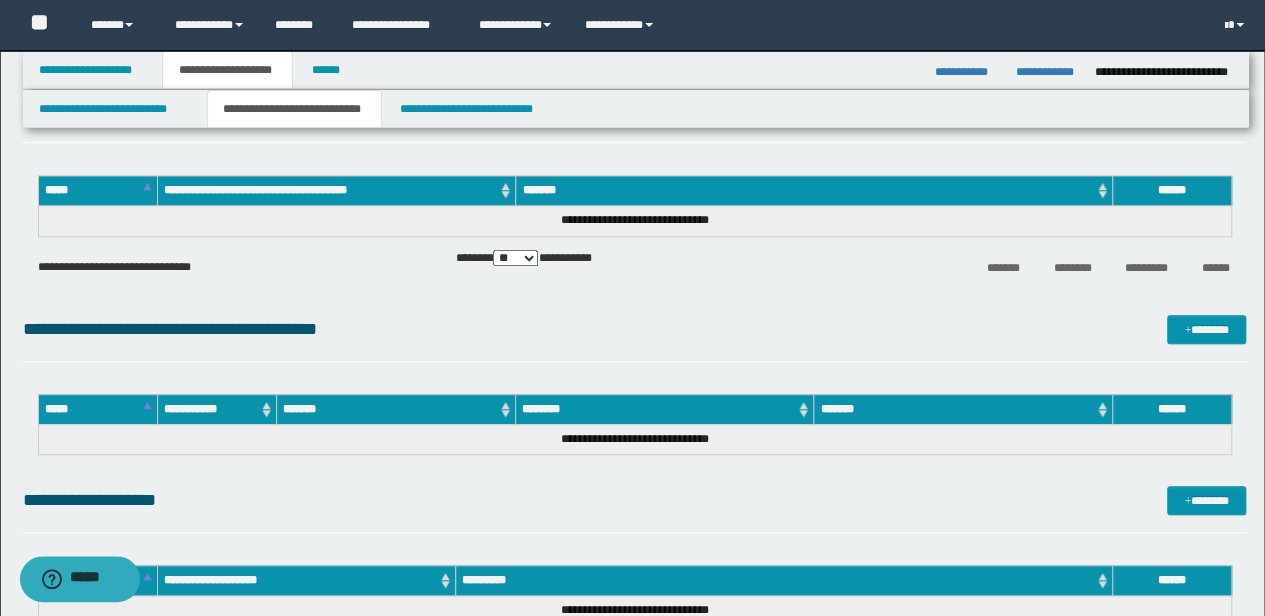 scroll, scrollTop: 600, scrollLeft: 0, axis: vertical 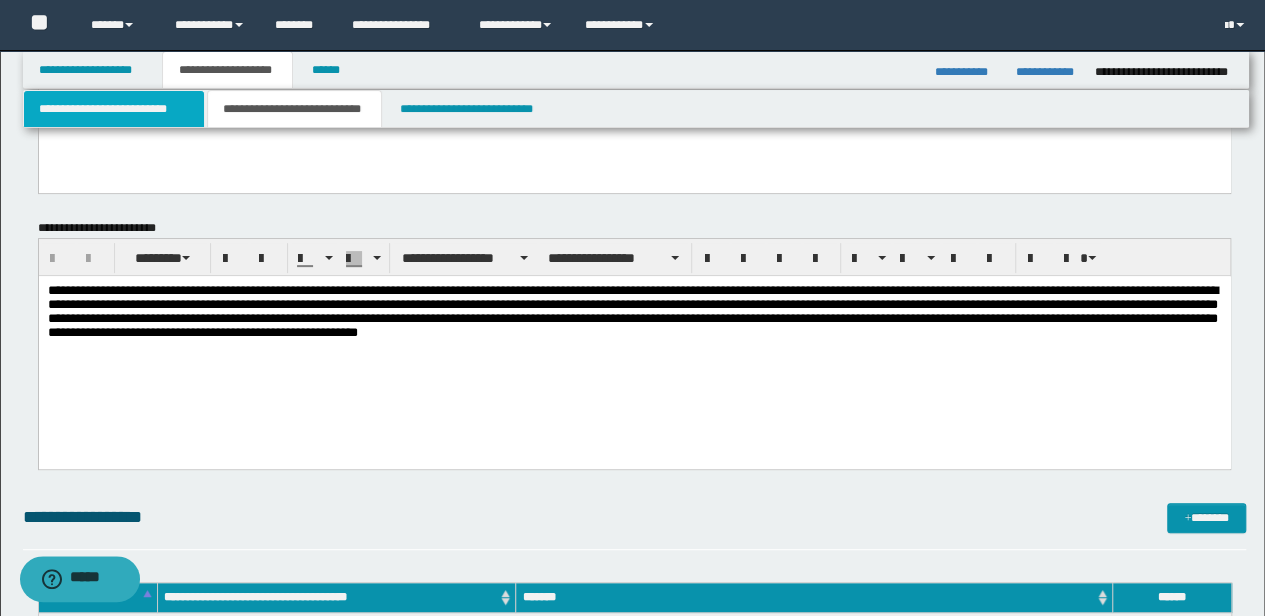 click on "**********" at bounding box center [114, 109] 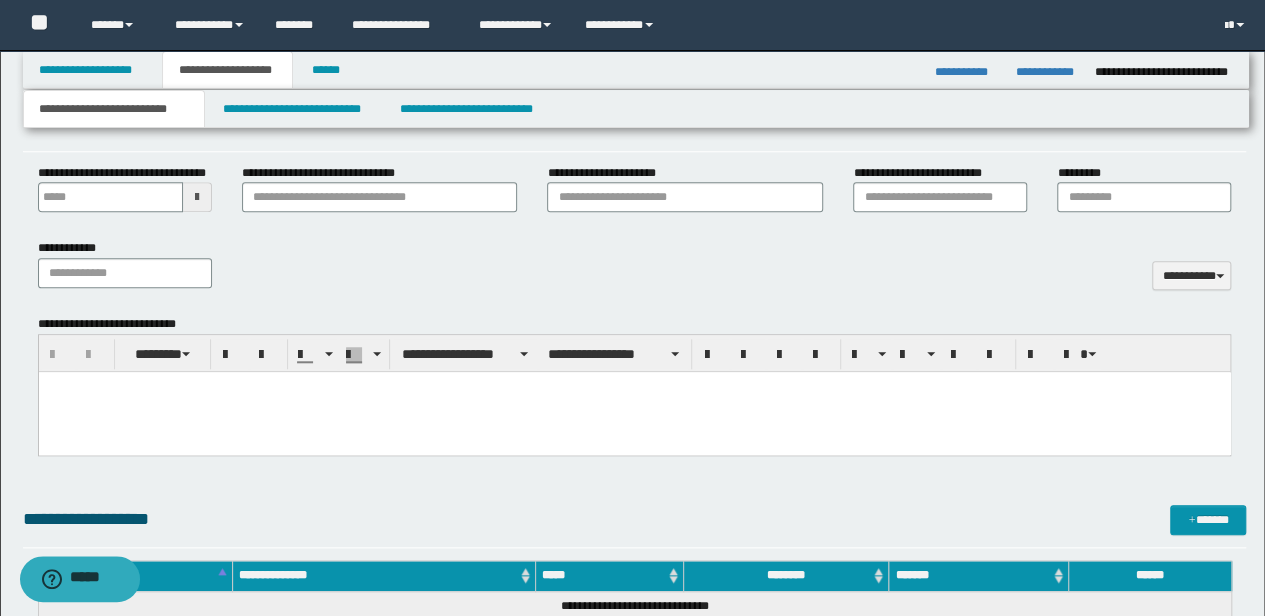 scroll, scrollTop: 800, scrollLeft: 0, axis: vertical 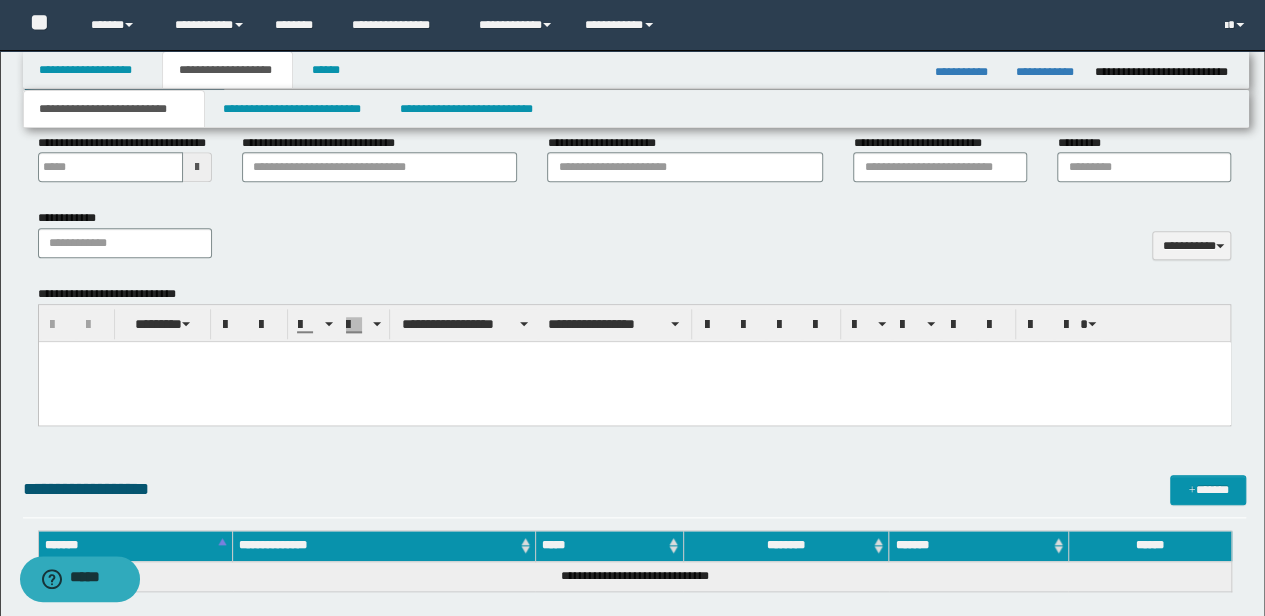 click at bounding box center [634, 357] 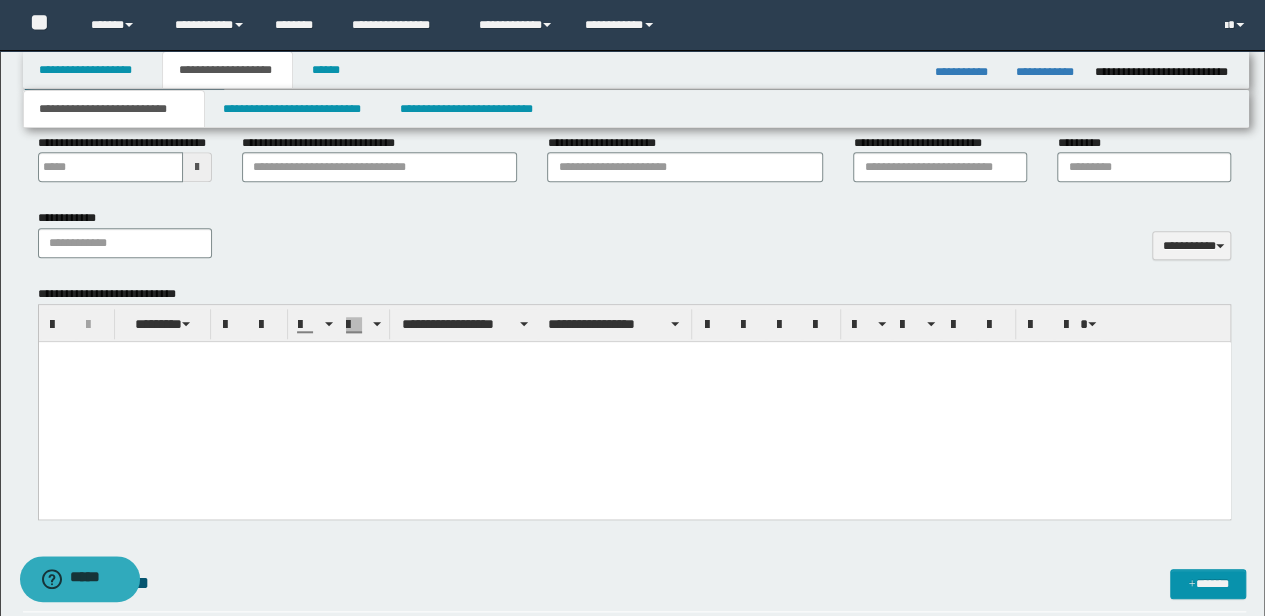 type 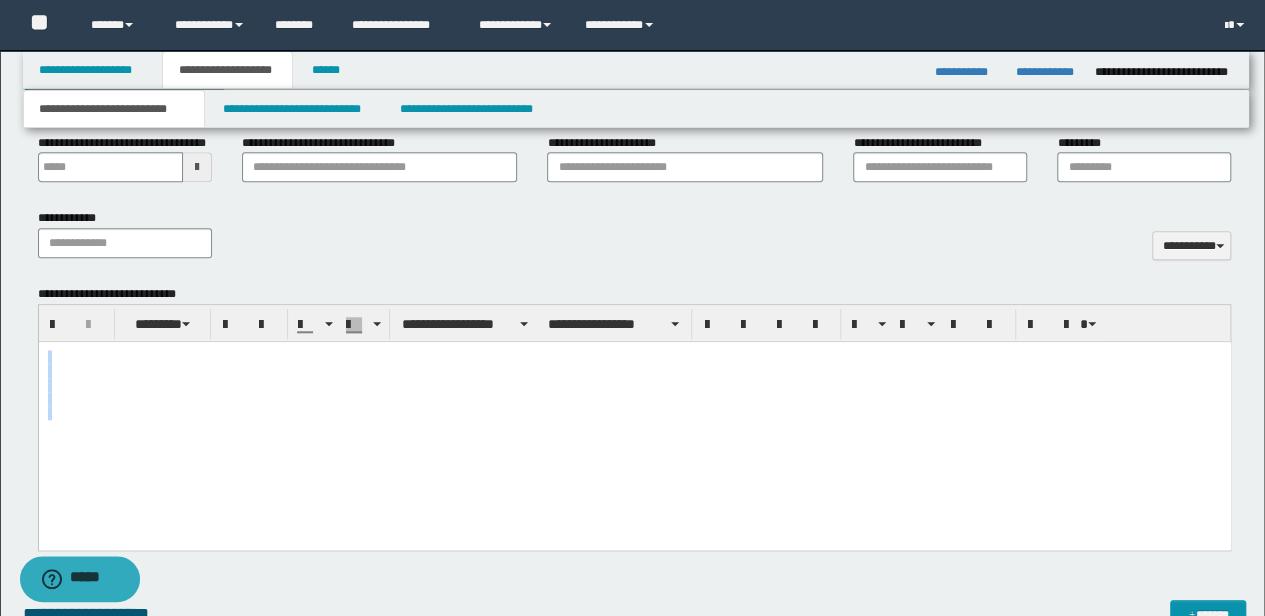 drag, startPoint x: 50, startPoint y: 352, endPoint x: 195, endPoint y: 510, distance: 214.45045 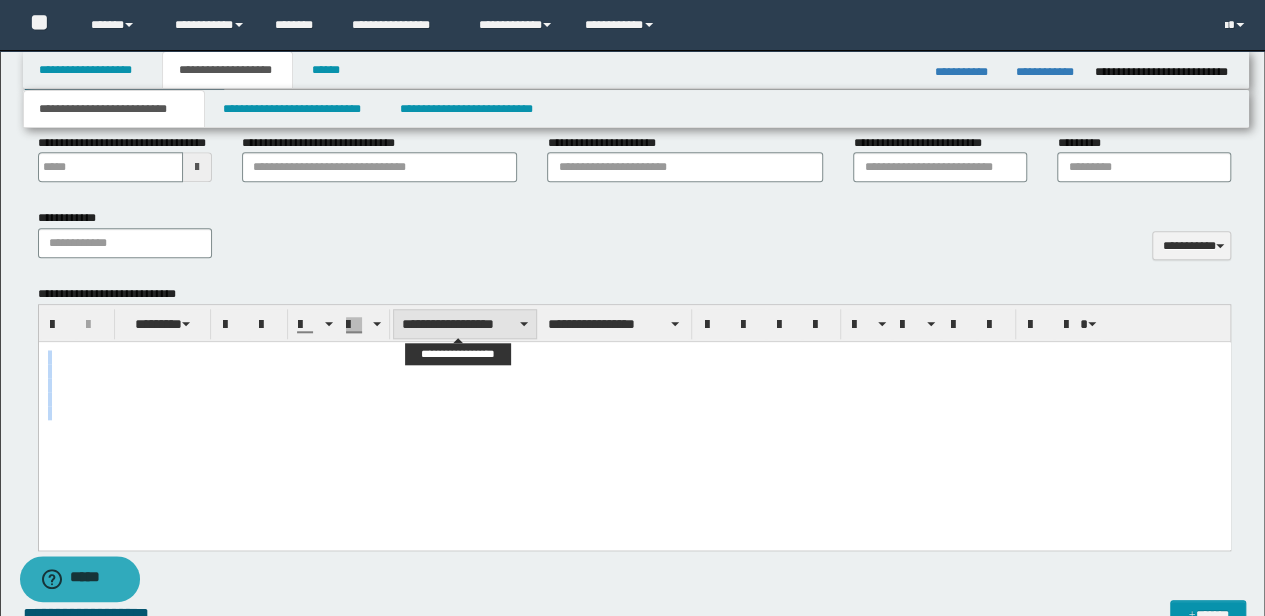 click on "**********" at bounding box center [465, 324] 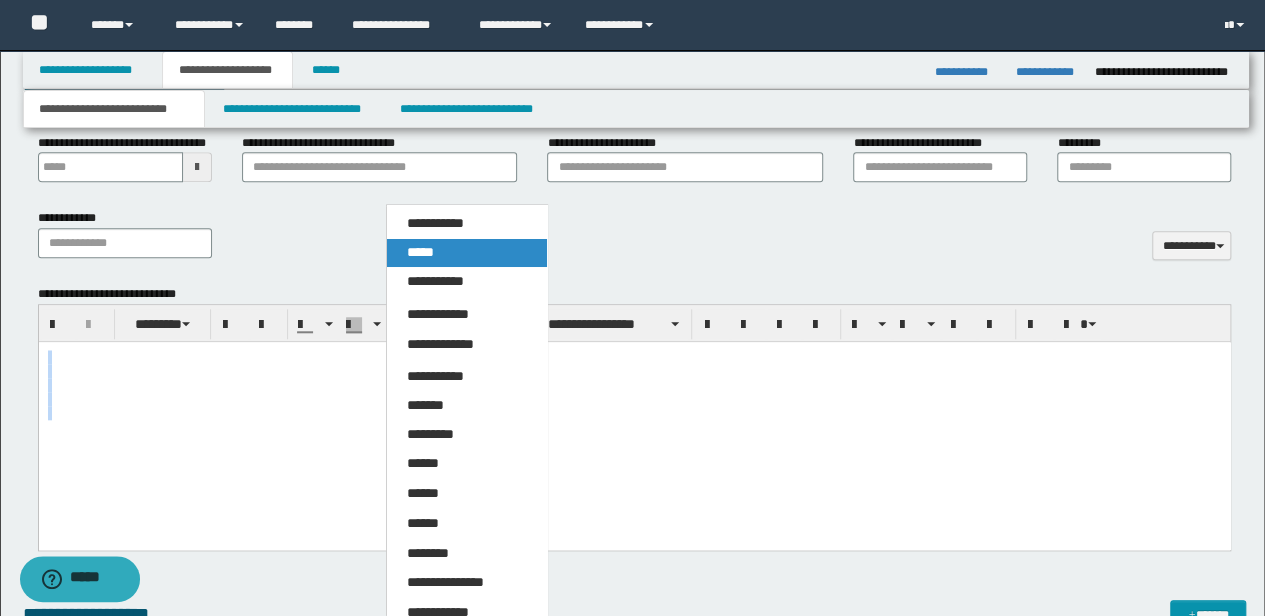 click on "*****" at bounding box center (466, 253) 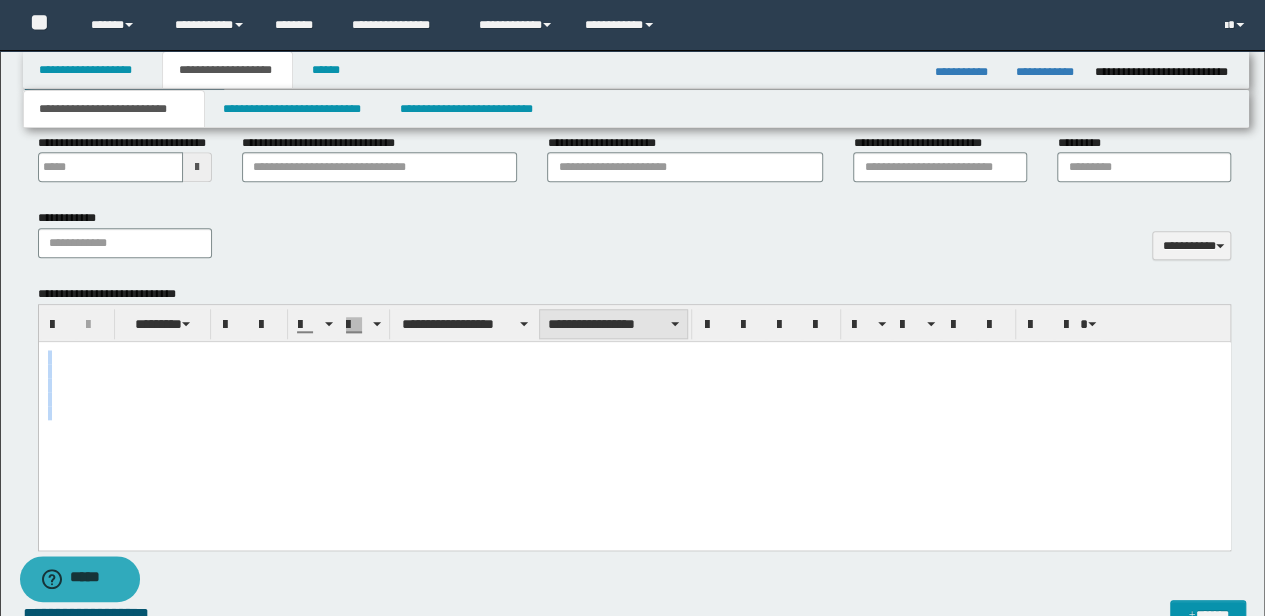 click on "**********" at bounding box center (613, 324) 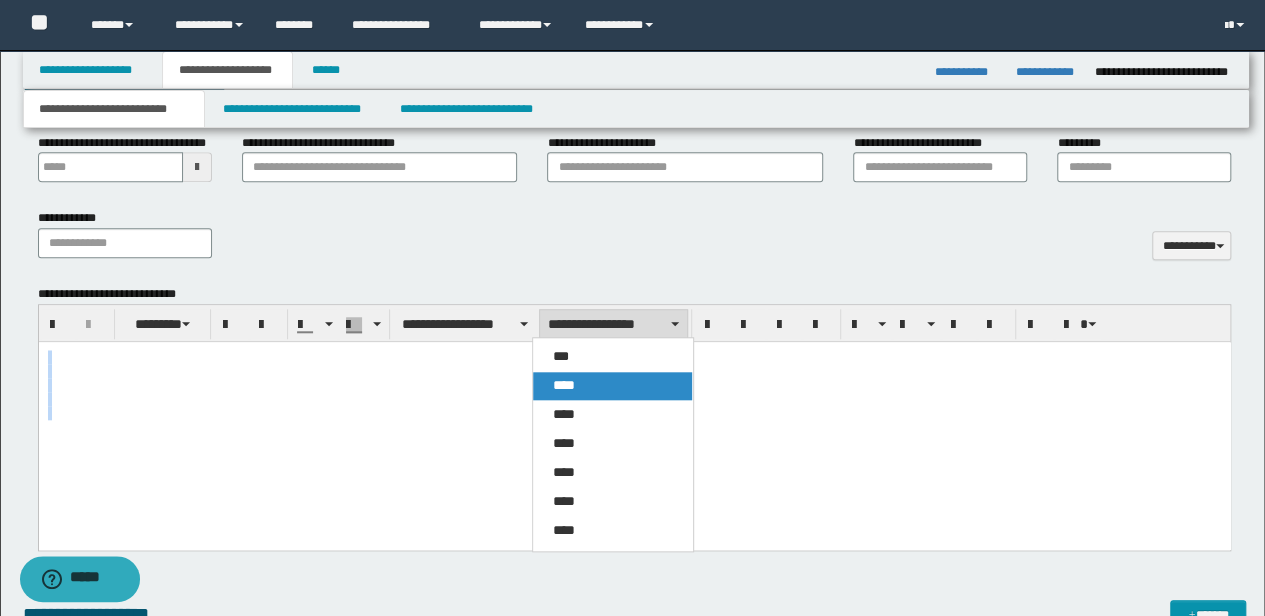 click on "****" at bounding box center (564, 385) 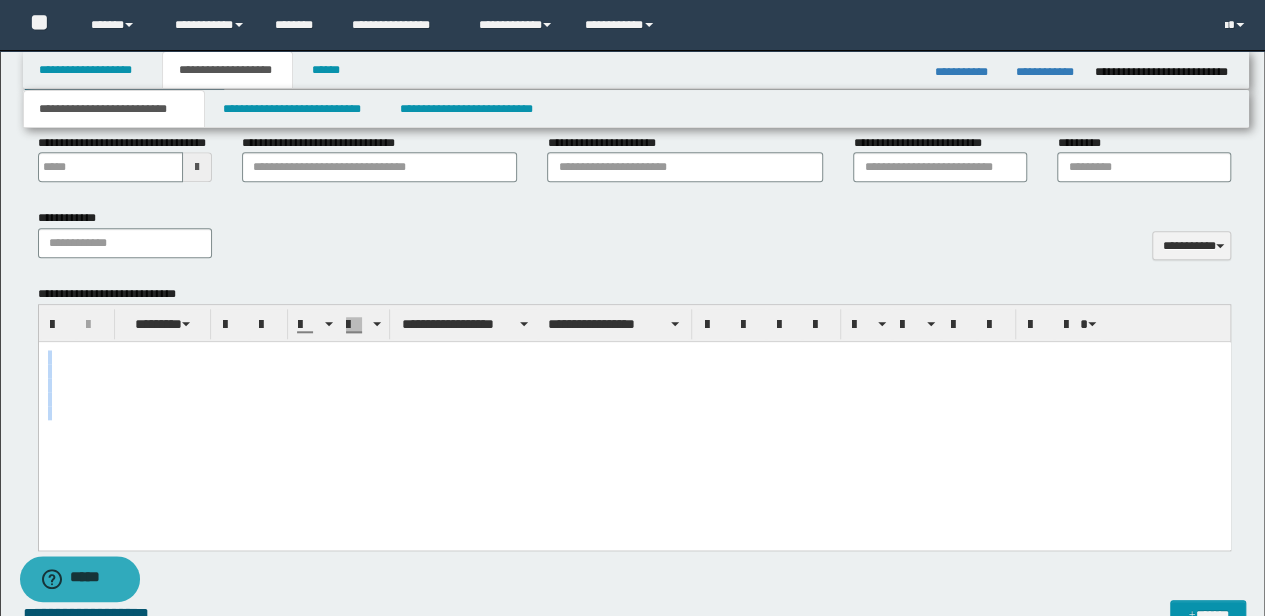 click at bounding box center (634, 357) 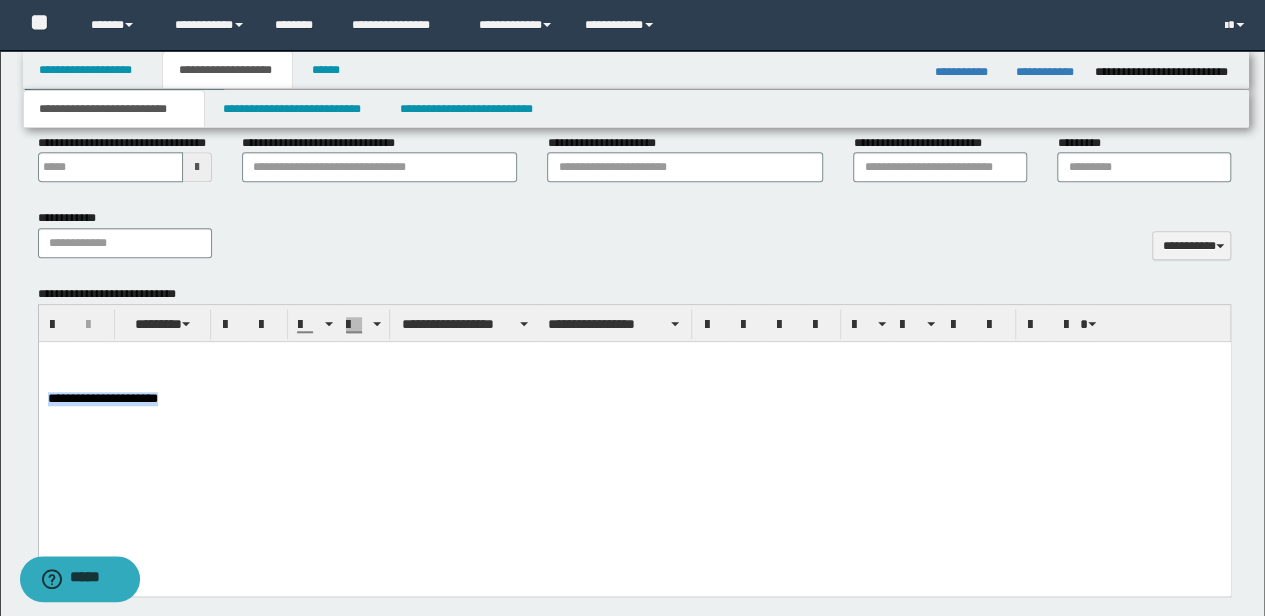 drag, startPoint x: 286, startPoint y: 407, endPoint x: 12, endPoint y: 406, distance: 274.00183 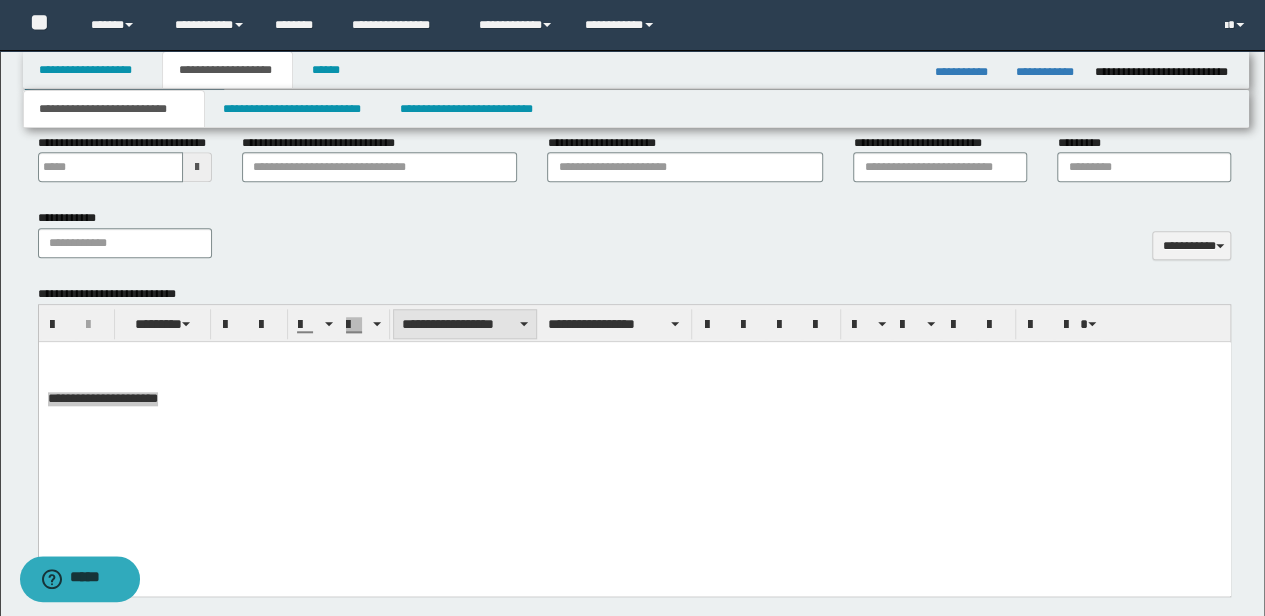 click on "**********" at bounding box center [635, 323] 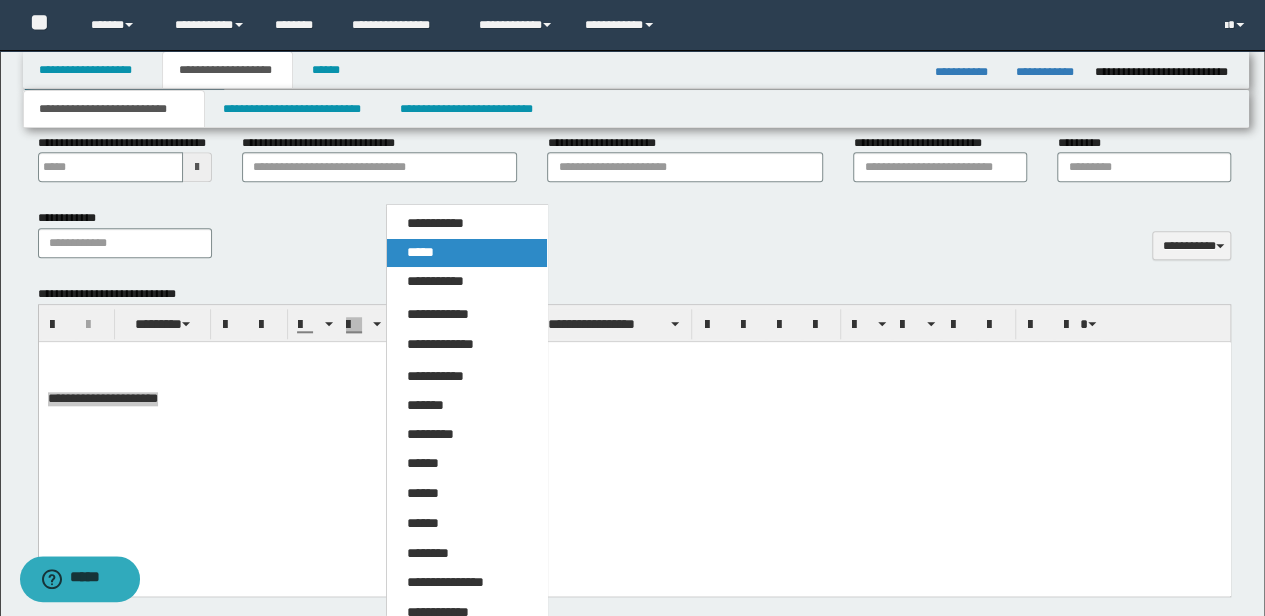 click on "*****" at bounding box center (466, 253) 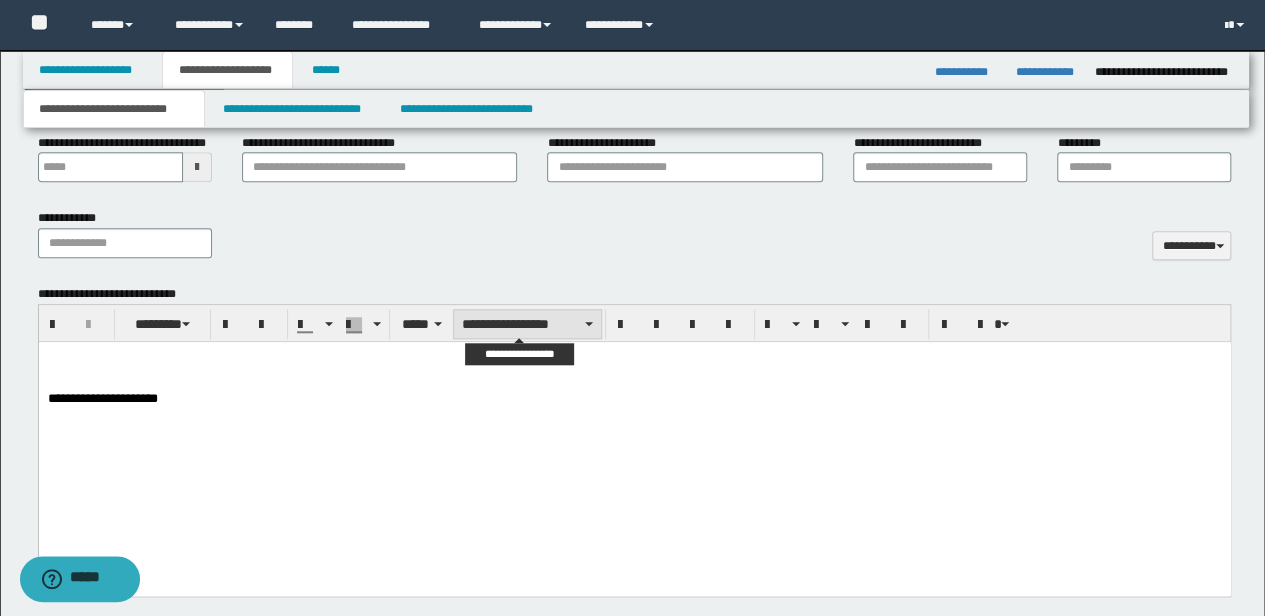 click on "**********" at bounding box center [527, 324] 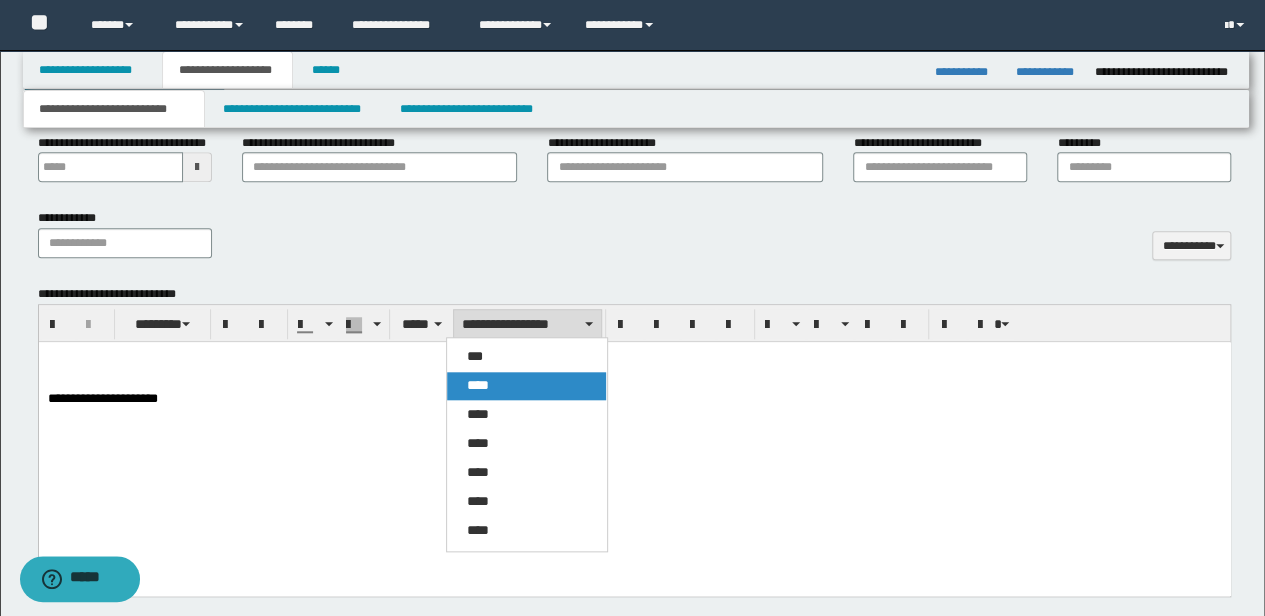 drag, startPoint x: 439, startPoint y: 44, endPoint x: 486, endPoint y: 381, distance: 340.26166 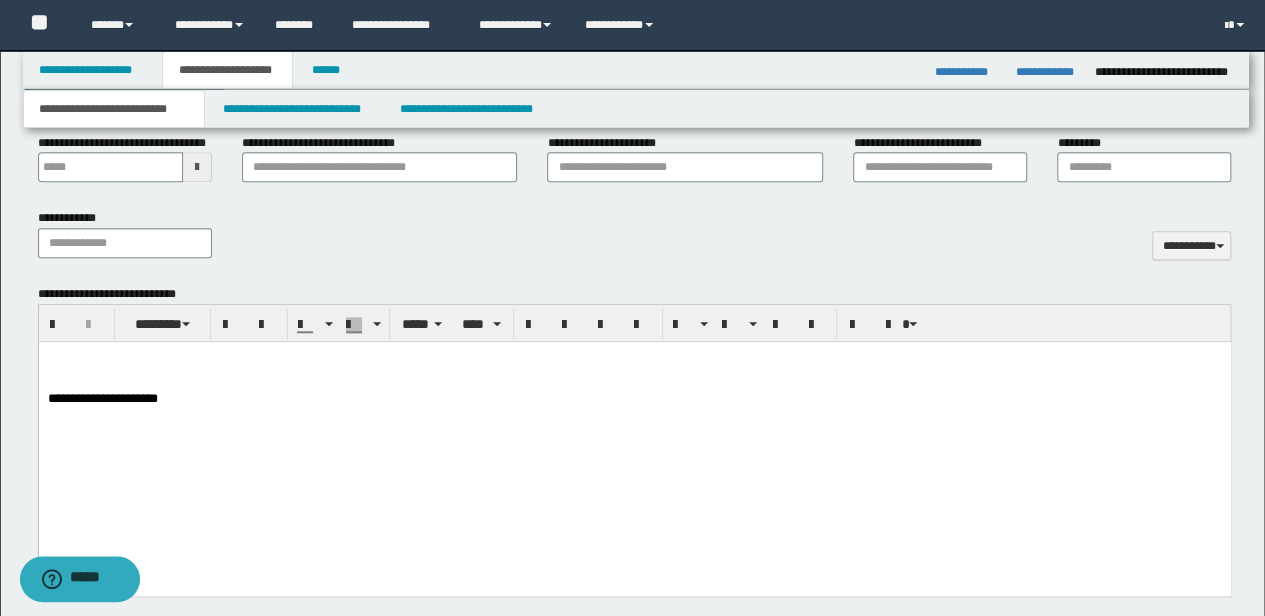 click at bounding box center [634, 428] 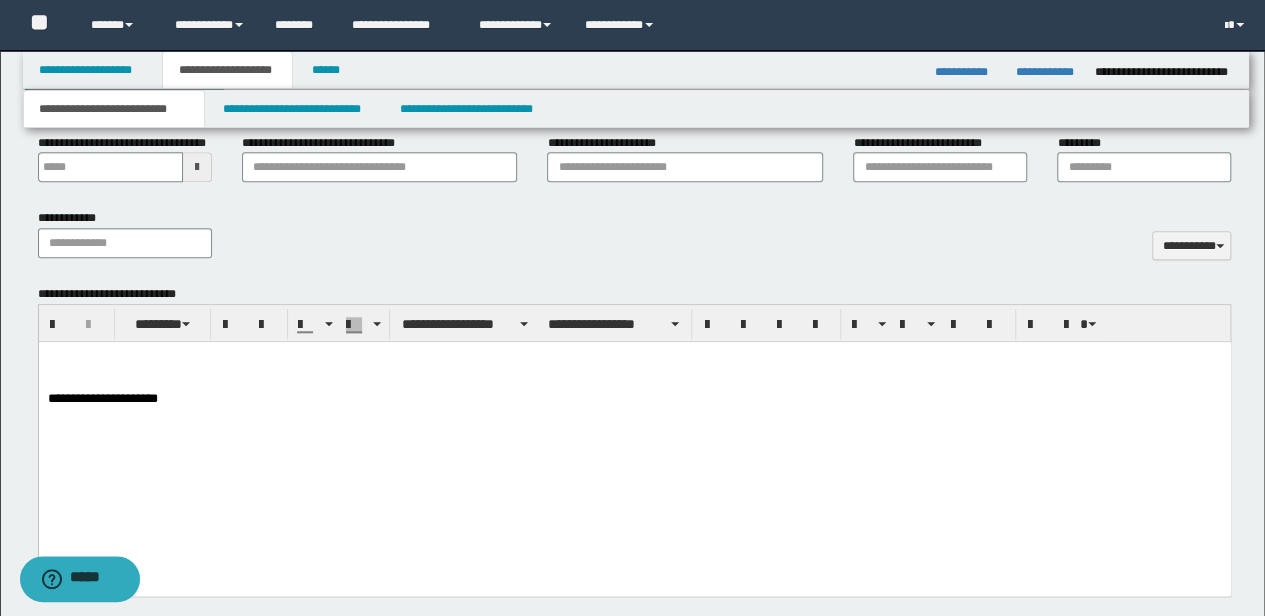 click at bounding box center [634, 414] 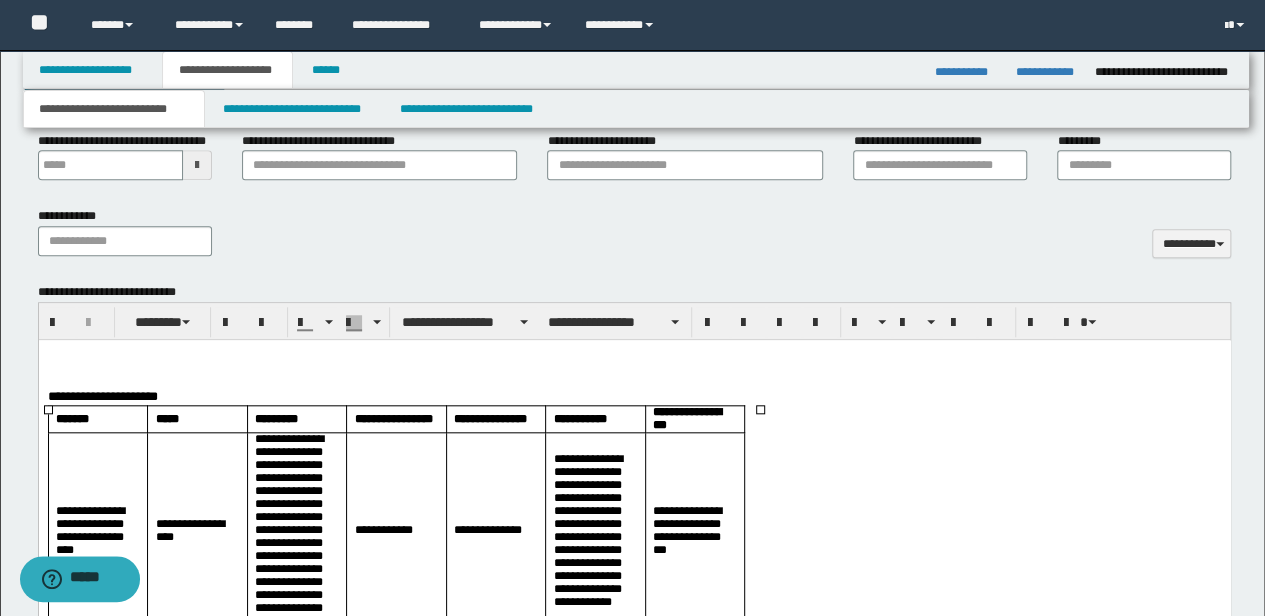 scroll, scrollTop: 800, scrollLeft: 0, axis: vertical 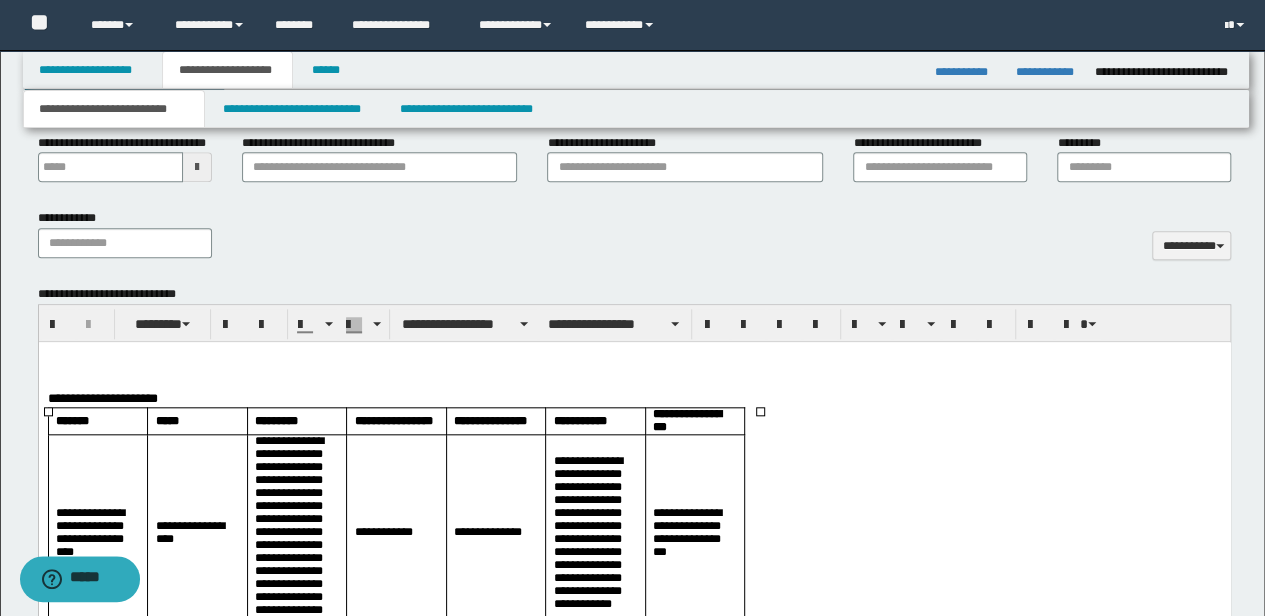 click at bounding box center [634, 371] 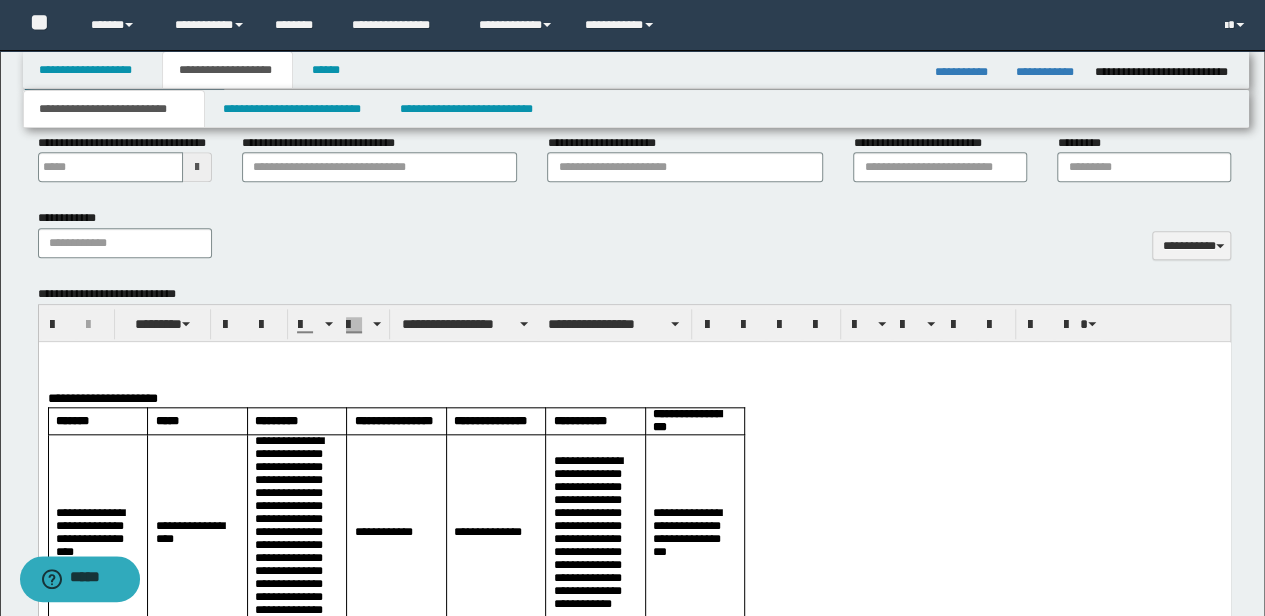 click at bounding box center [634, 357] 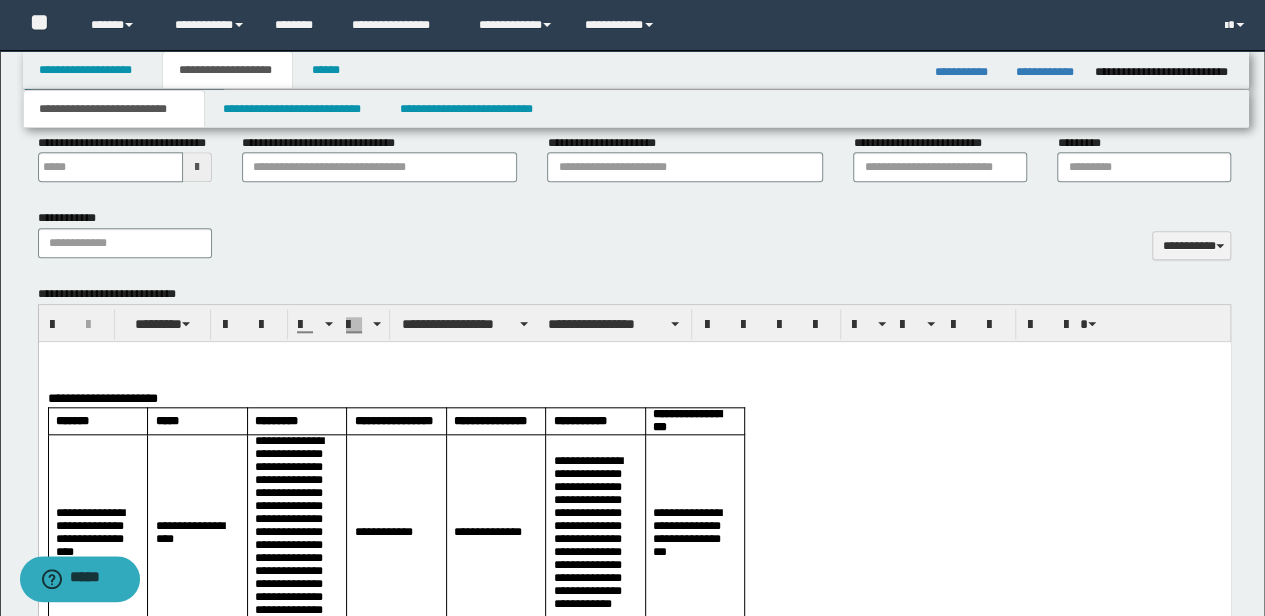 click at bounding box center [634, 371] 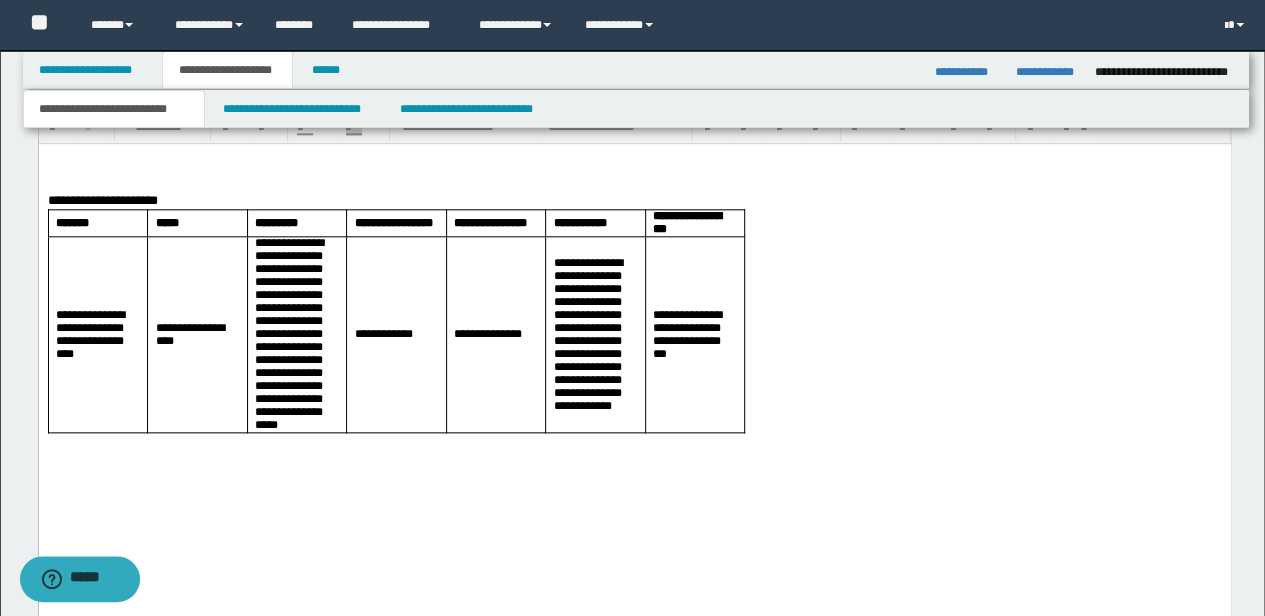 scroll, scrollTop: 1000, scrollLeft: 0, axis: vertical 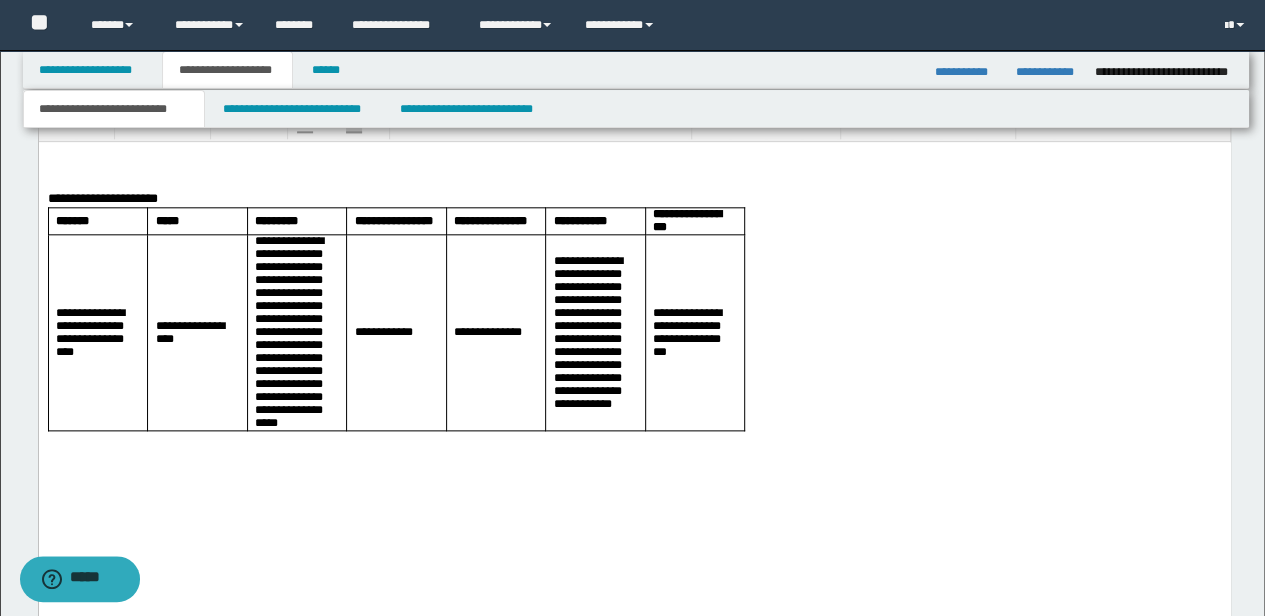 click at bounding box center [634, 157] 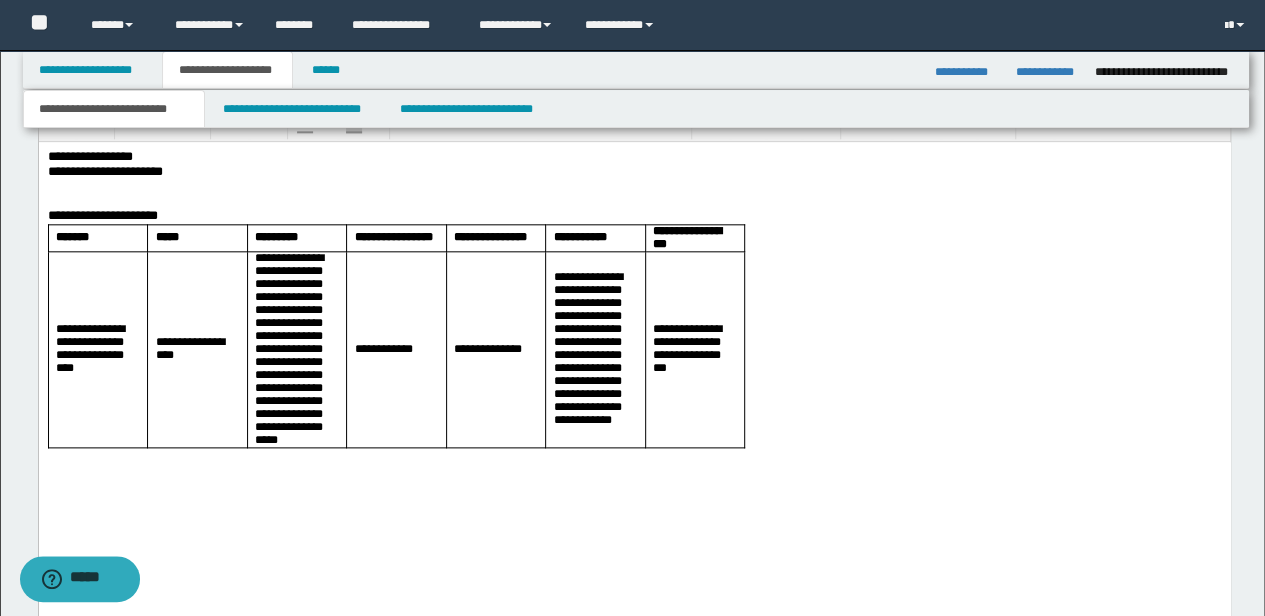 click on "**********" at bounding box center (634, 172) 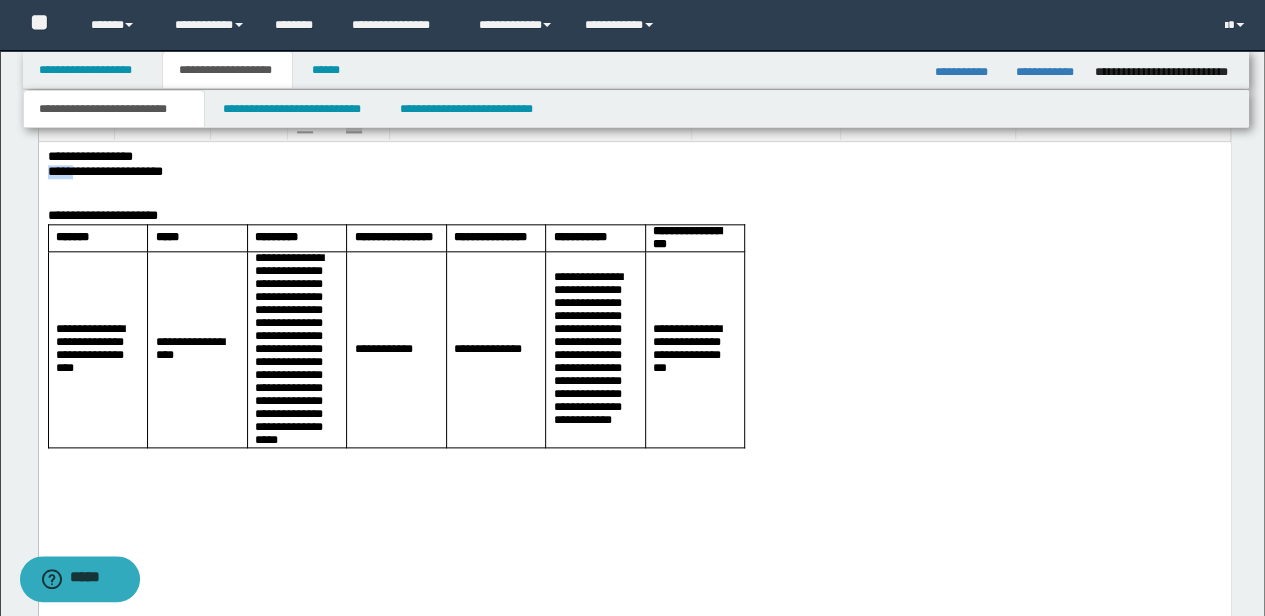 click on "**********" at bounding box center [634, 172] 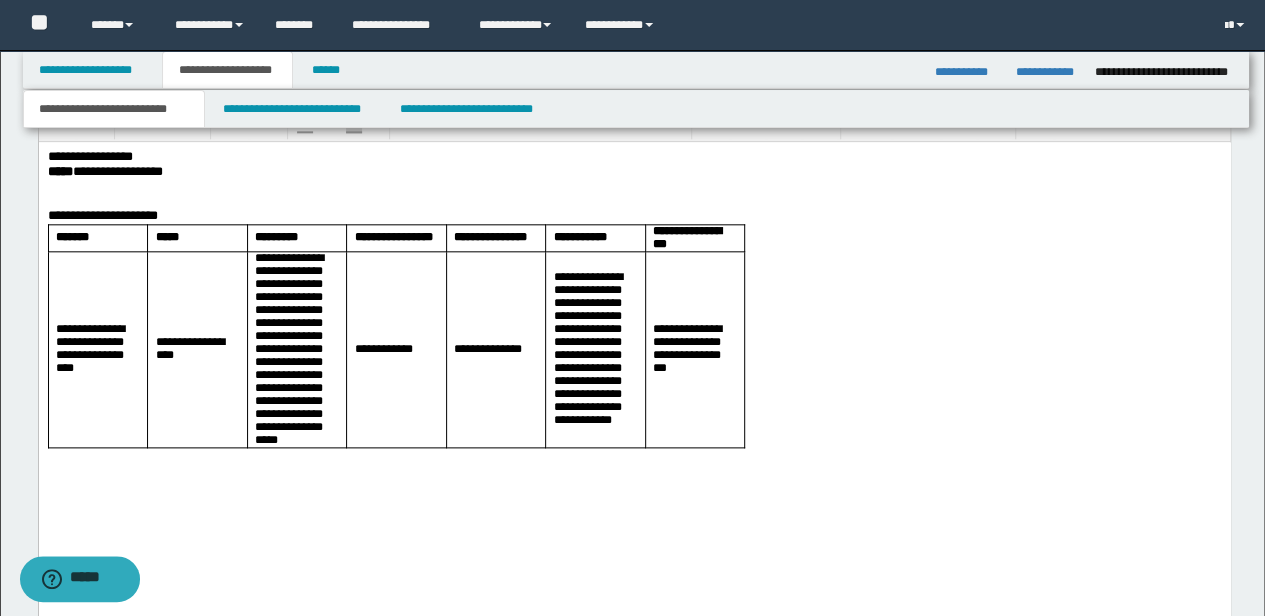 click on "**********" at bounding box center (634, 157) 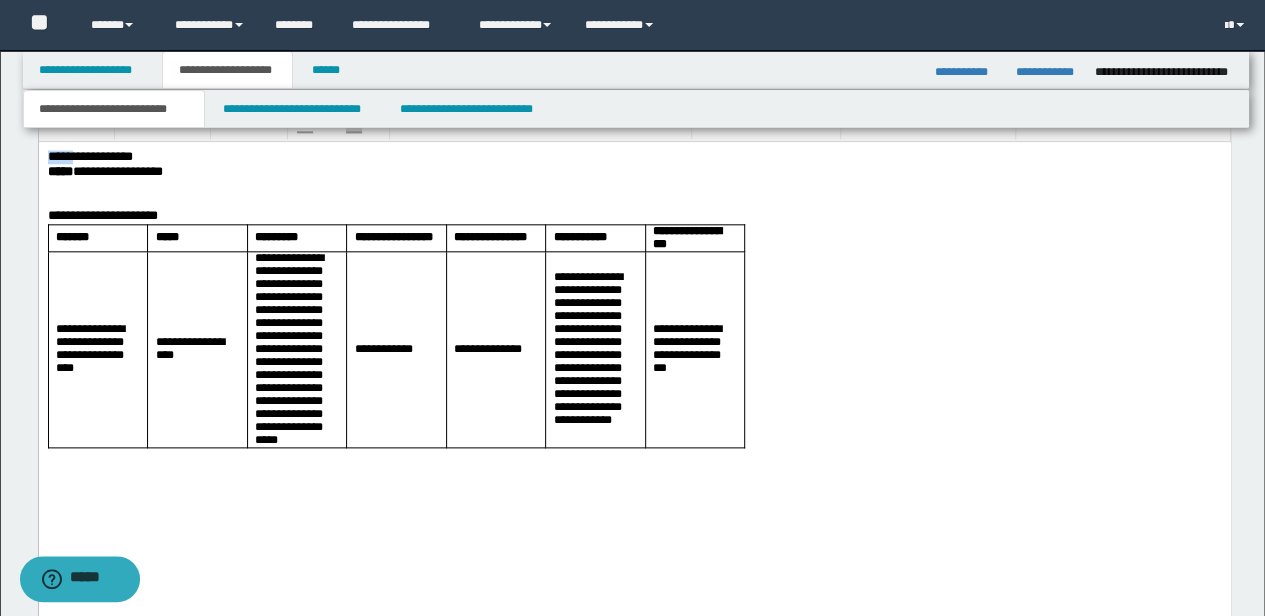 click on "**********" at bounding box center [634, 157] 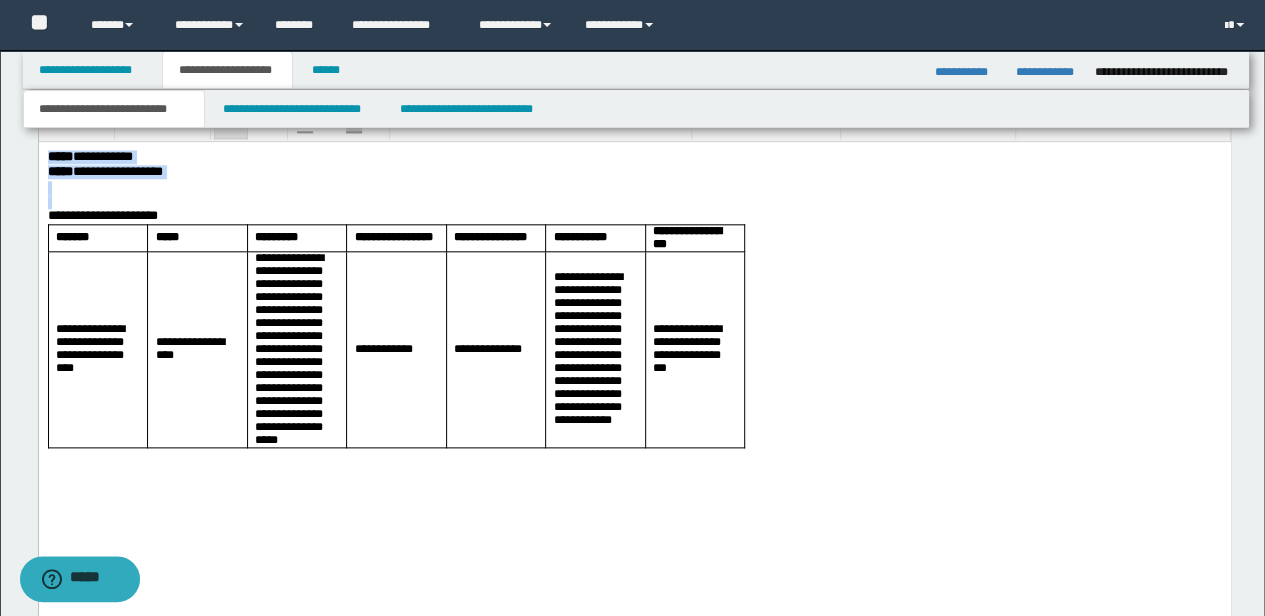 drag, startPoint x: 180, startPoint y: 206, endPoint x: 40, endPoint y: 146, distance: 152.31546 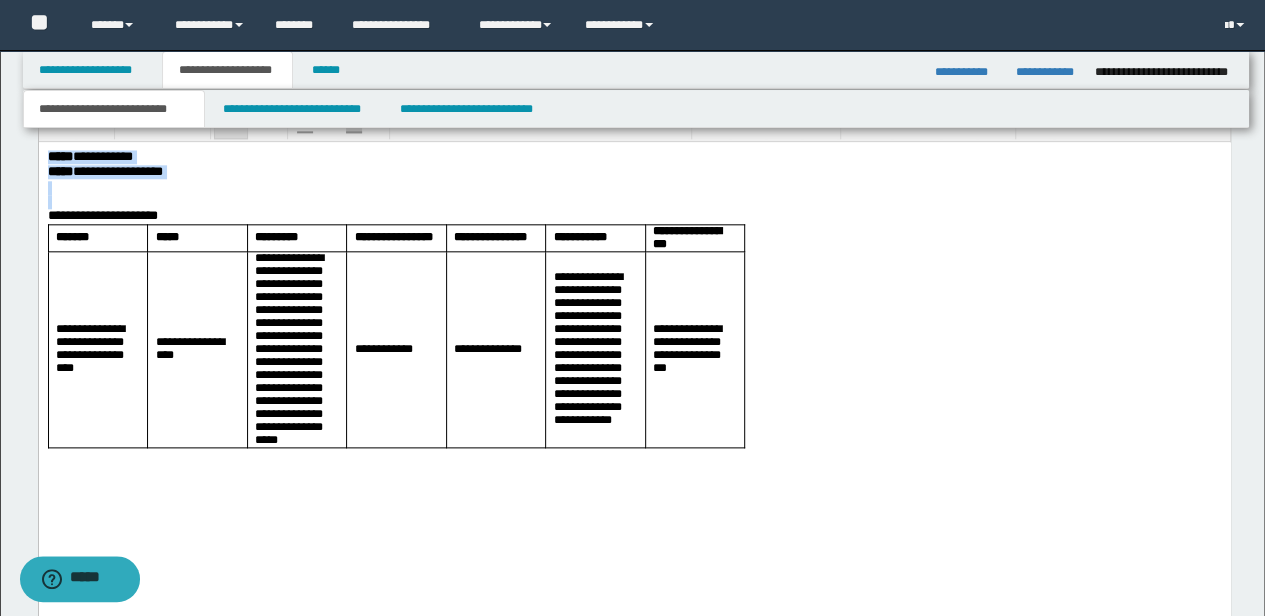 click on "[FIRST] [LAST] [FIRST] [LAST] [CITY] [STATE] [ZIP] [COUNTRY] [ADDRESS] [ADDRESS] [ADDRESS] [ADDRESS] [ADDRESS] [ADDRESS] [ADDRESS] [ADDRESS] [ADDRESS] [ADDRESS] [ADDRESS] [ADDRESS] [ADDRESS] [ADDRESS] [ADDRESS] [ADDRESS] [ADDRESS]" at bounding box center [634, 352] 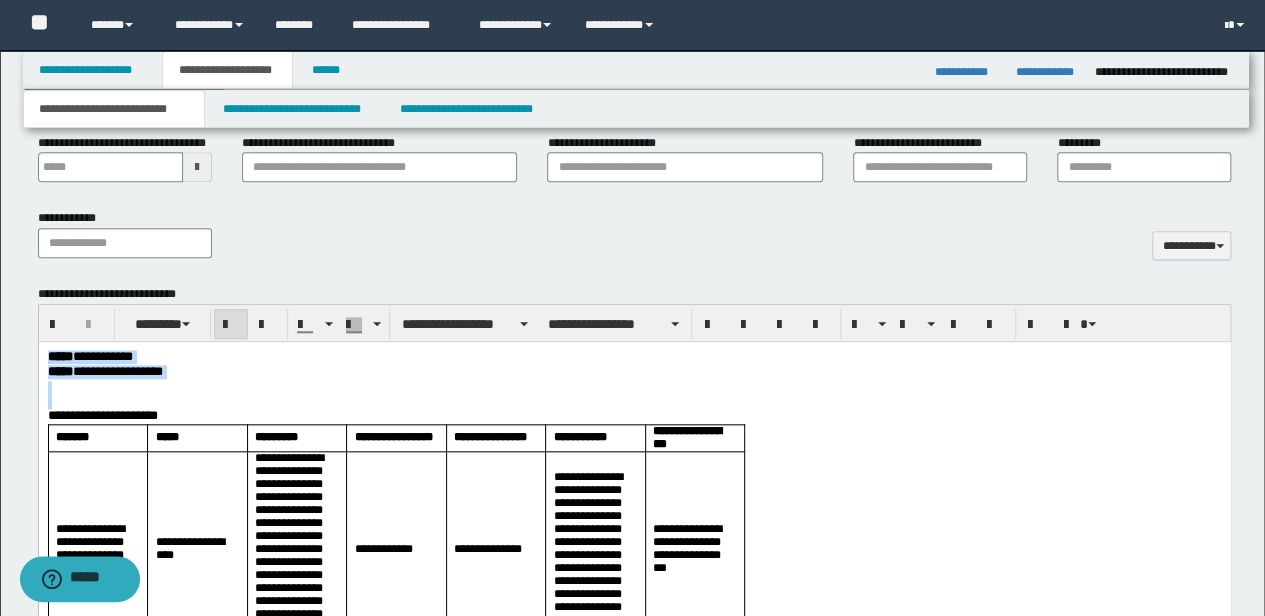 scroll, scrollTop: 800, scrollLeft: 0, axis: vertical 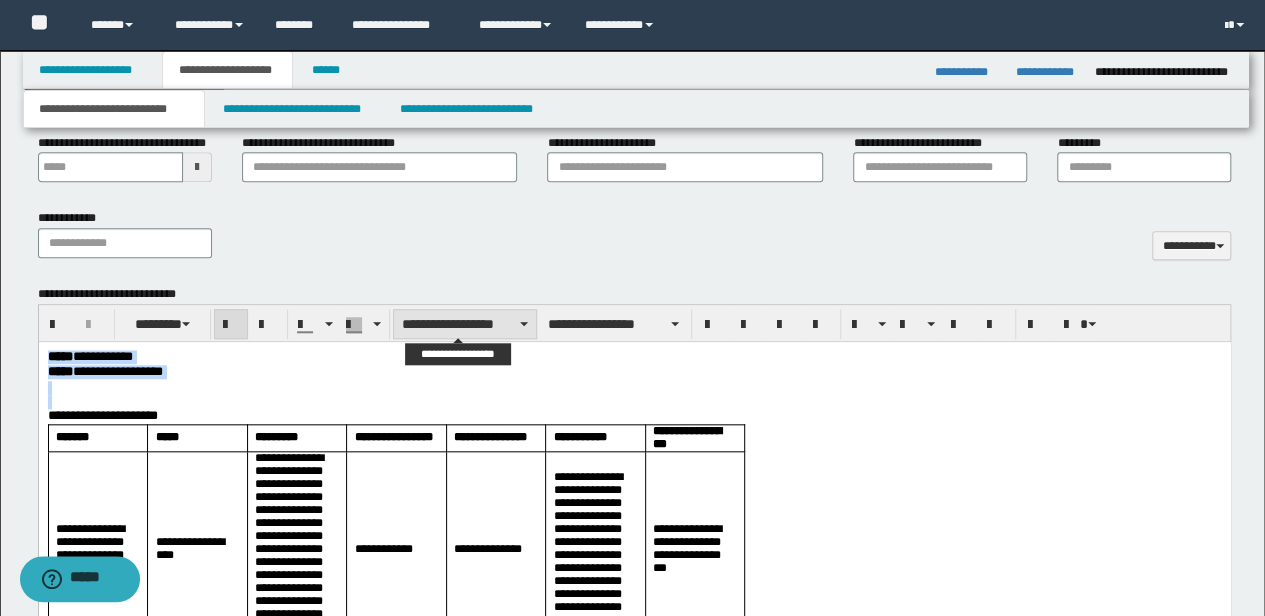 click on "**********" at bounding box center [465, 324] 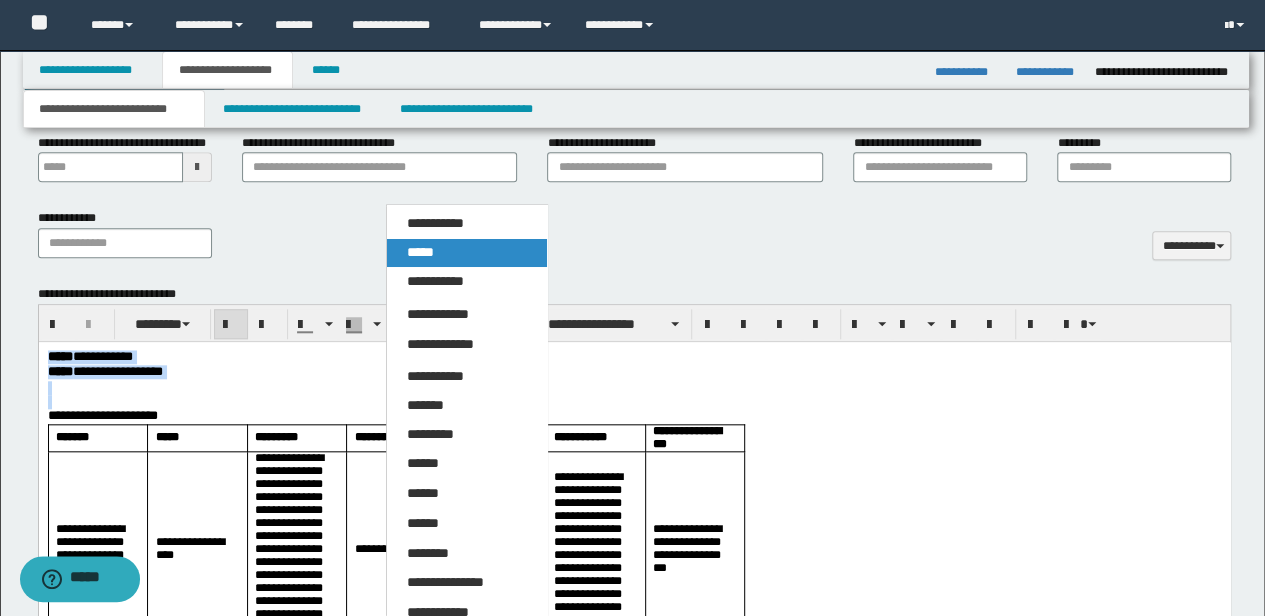click on "*****" at bounding box center [466, 253] 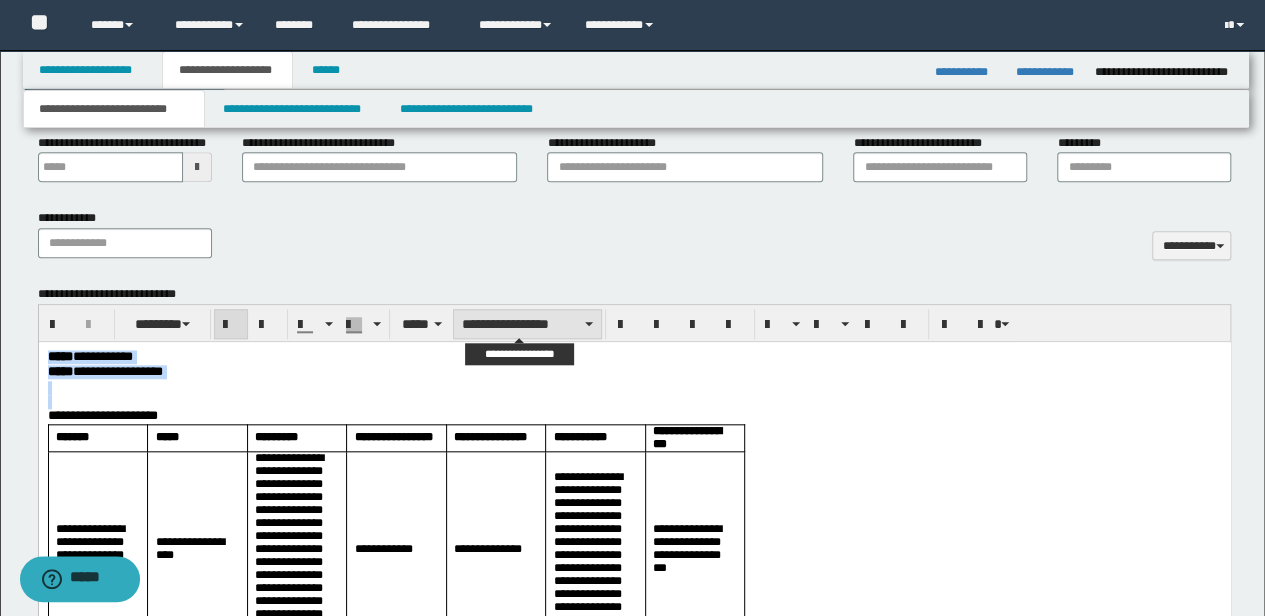 click on "**********" at bounding box center (527, 324) 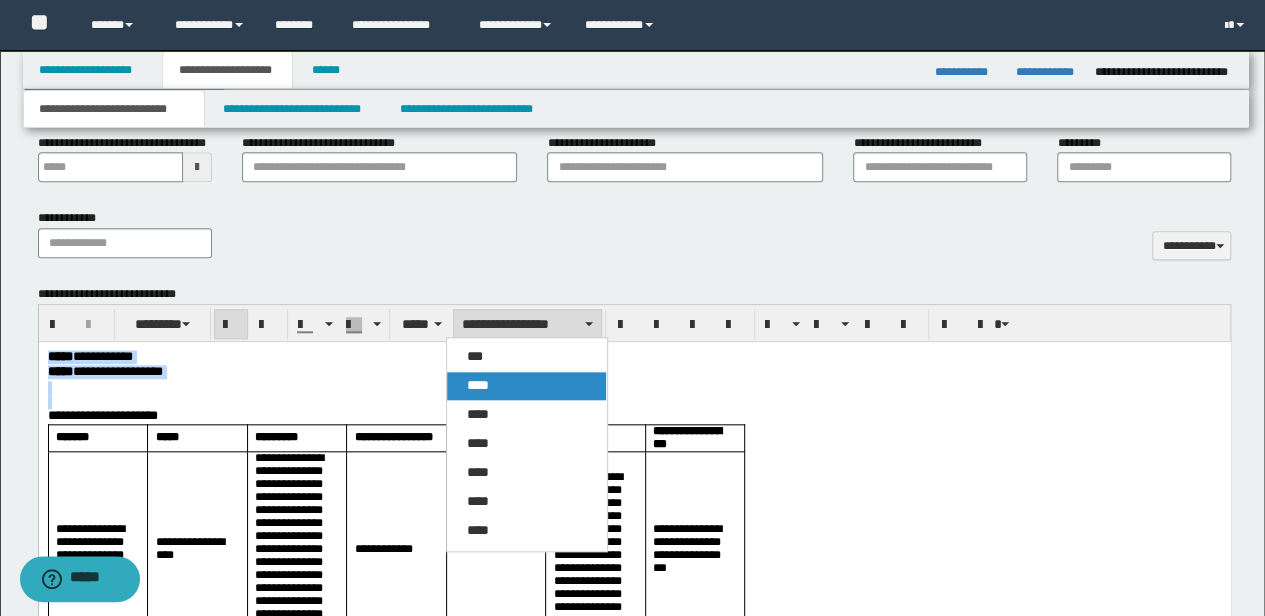 click on "****" at bounding box center (478, 385) 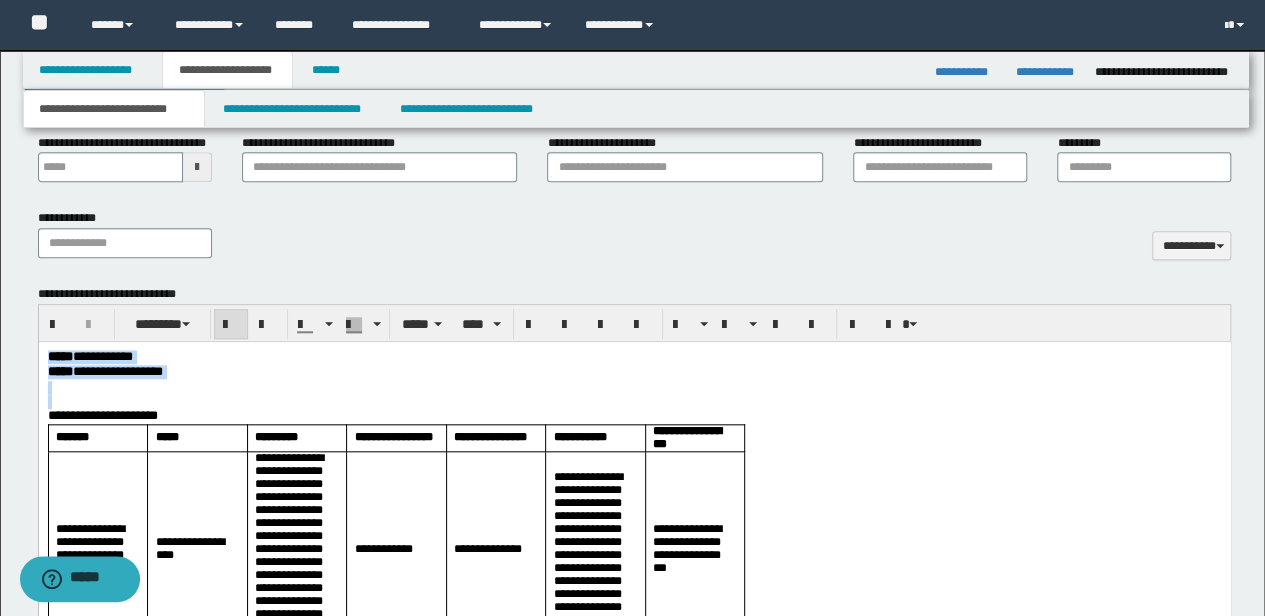 drag, startPoint x: 293, startPoint y: 388, endPoint x: 280, endPoint y: 390, distance: 13.152946 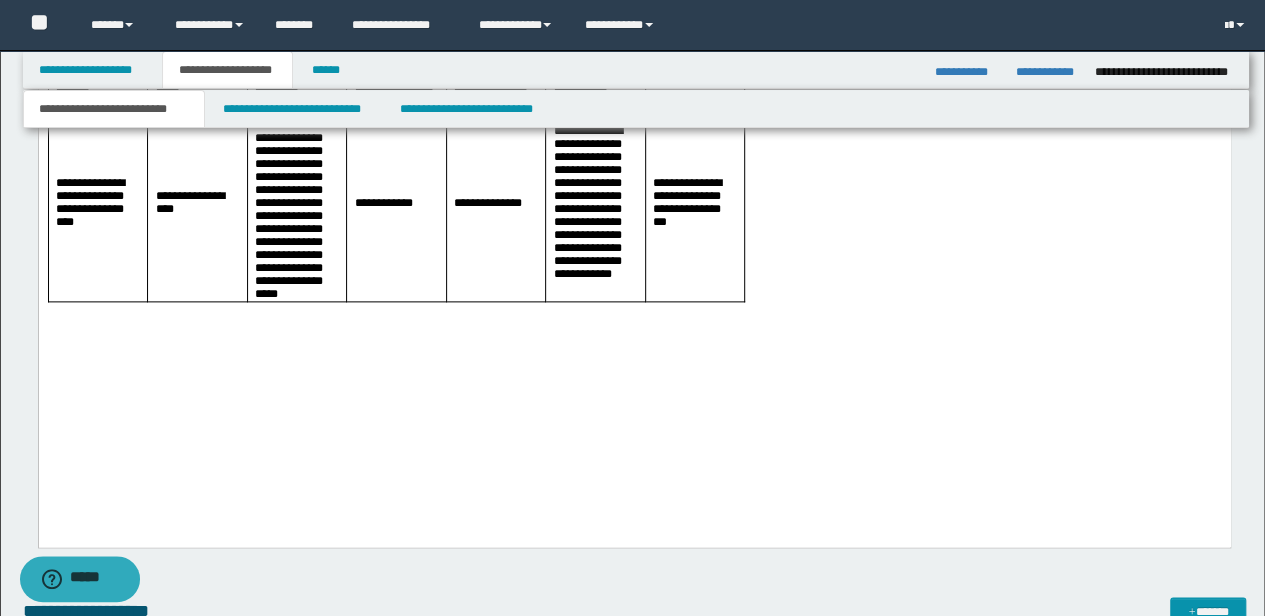 scroll, scrollTop: 1266, scrollLeft: 0, axis: vertical 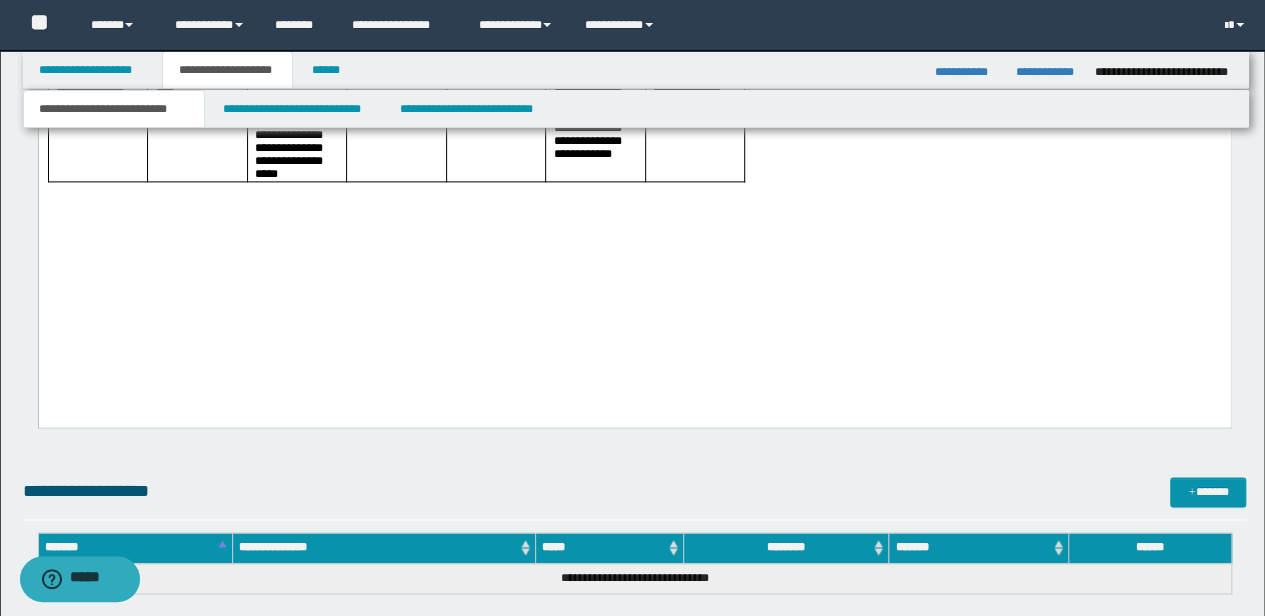 drag, startPoint x: 90, startPoint y: 290, endPoint x: 125, endPoint y: 309, distance: 39.824615 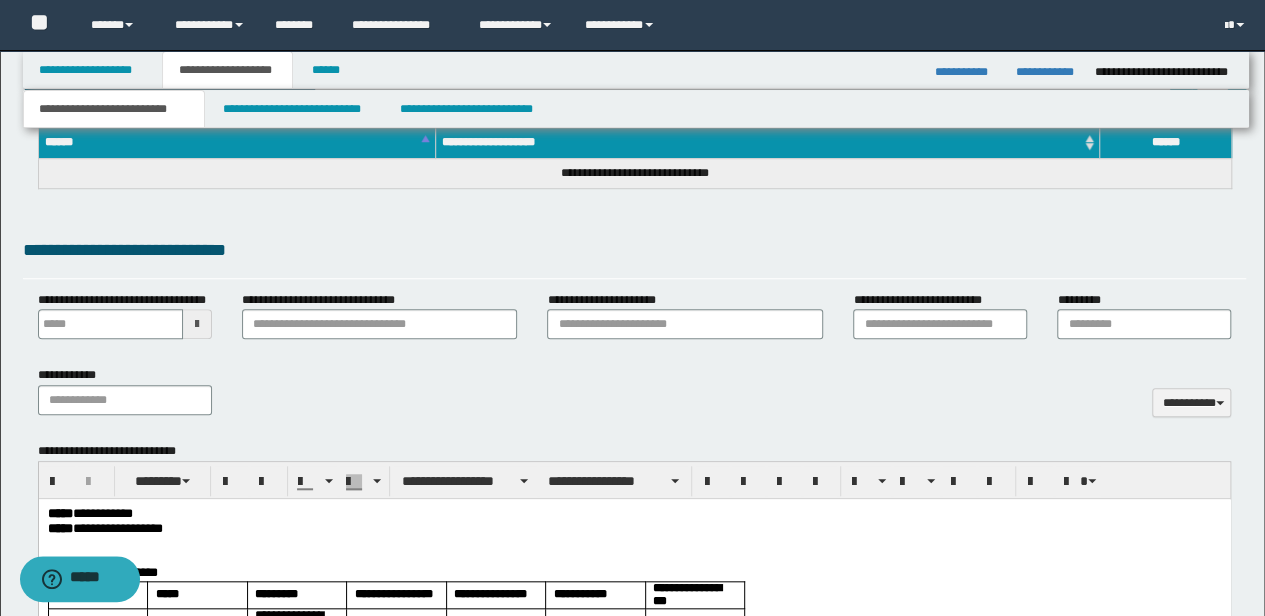 scroll, scrollTop: 666, scrollLeft: 0, axis: vertical 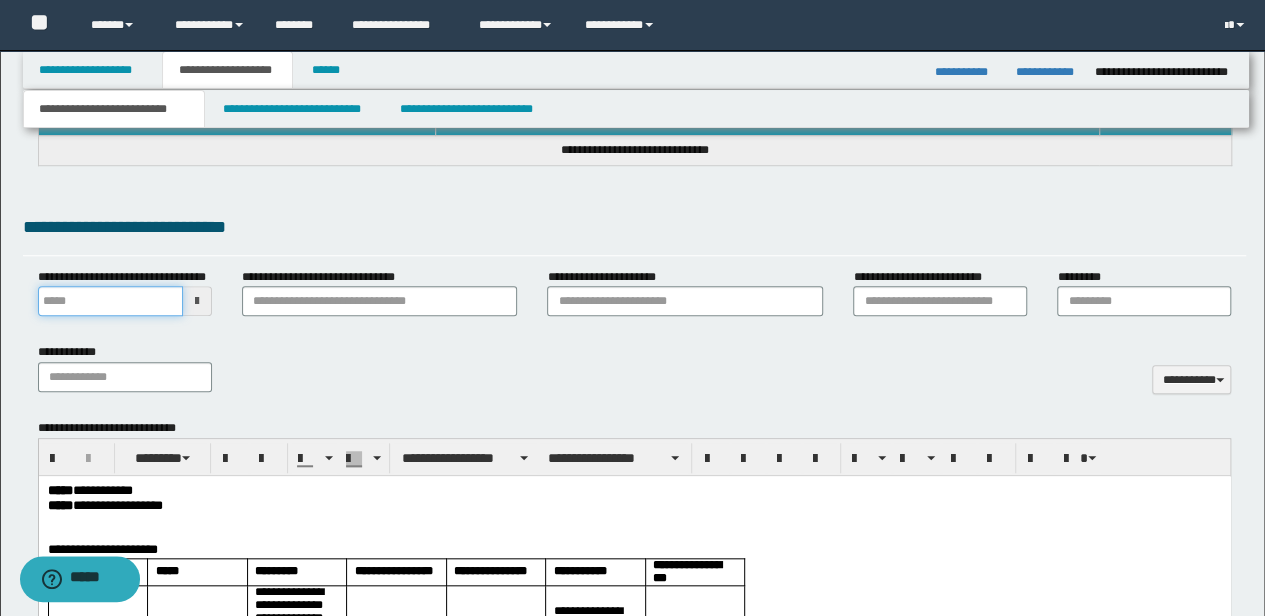 click on "**********" at bounding box center [110, 301] 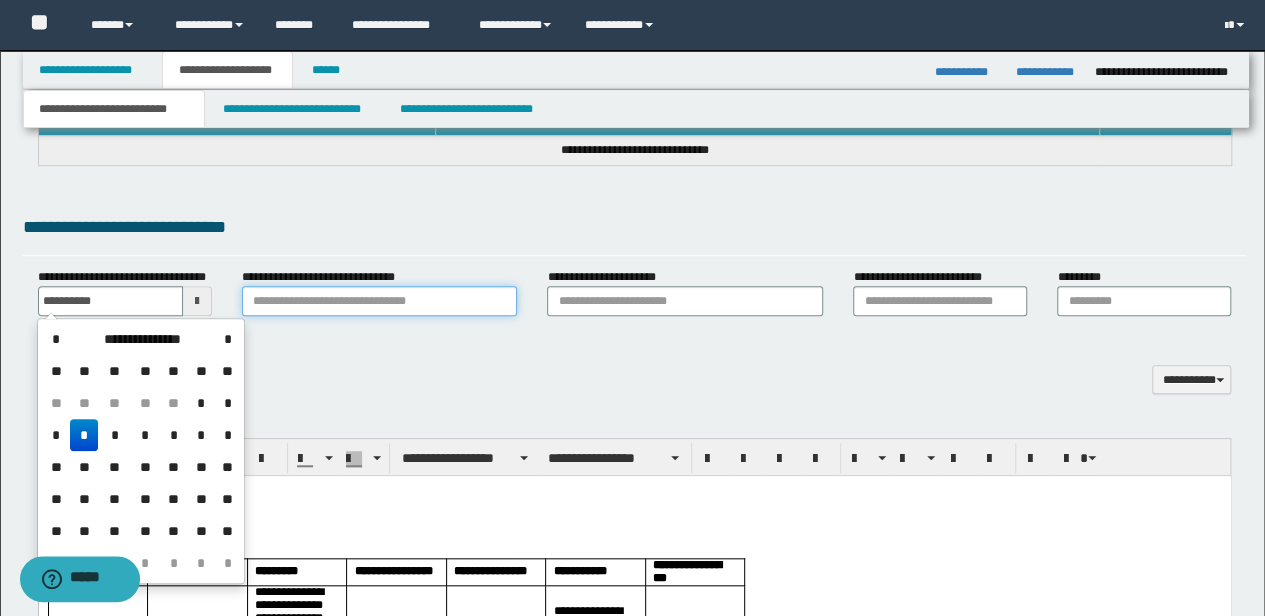 type on "**********" 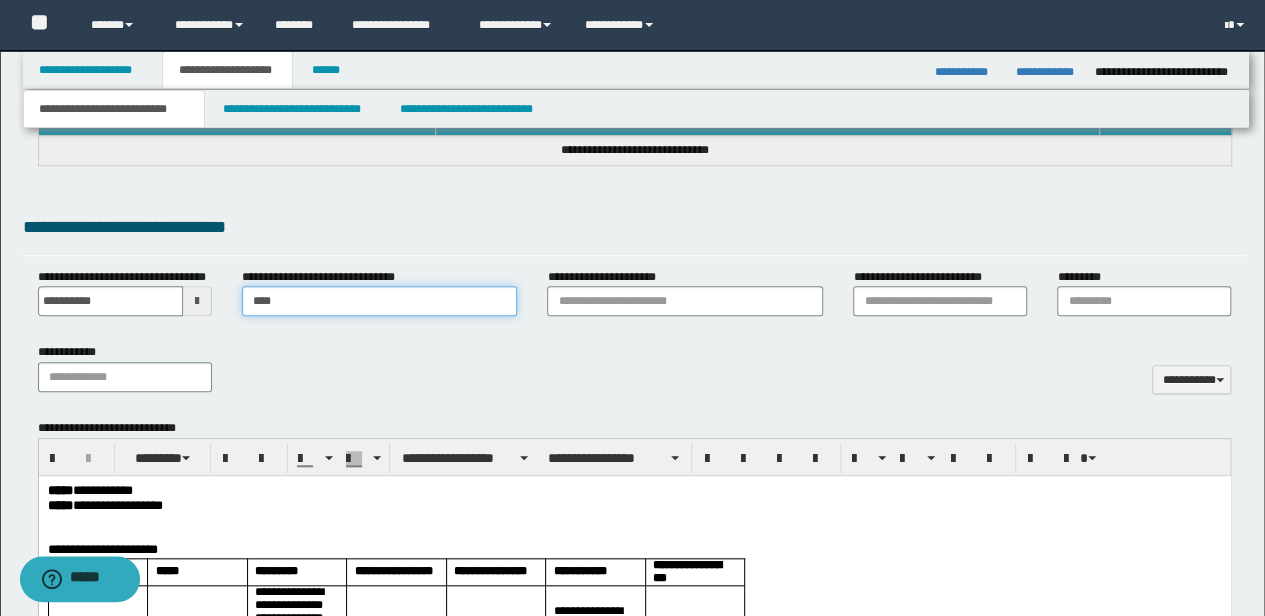 type on "**********" 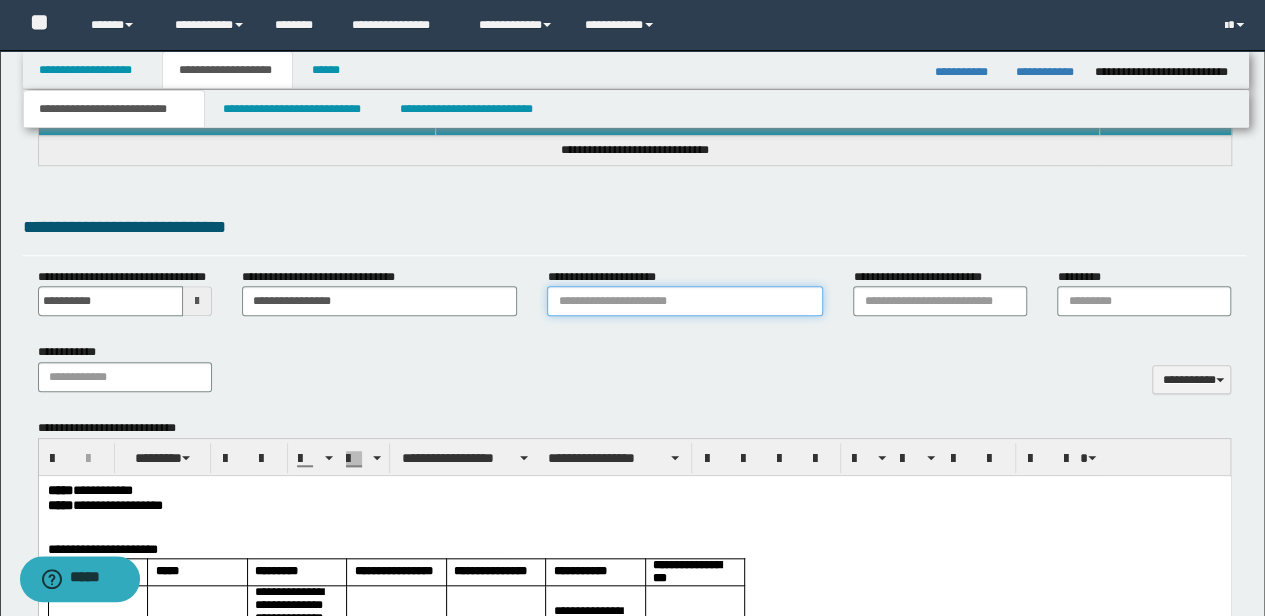 click on "**********" at bounding box center (685, 301) 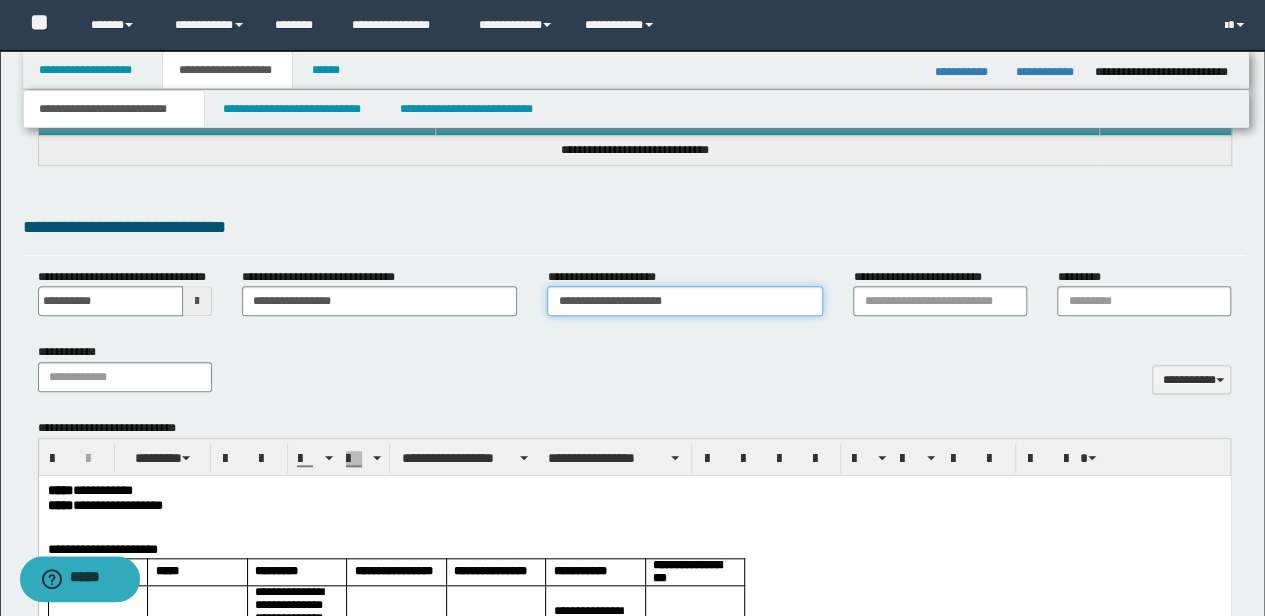 drag, startPoint x: 745, startPoint y: 300, endPoint x: 490, endPoint y: 302, distance: 255.00784 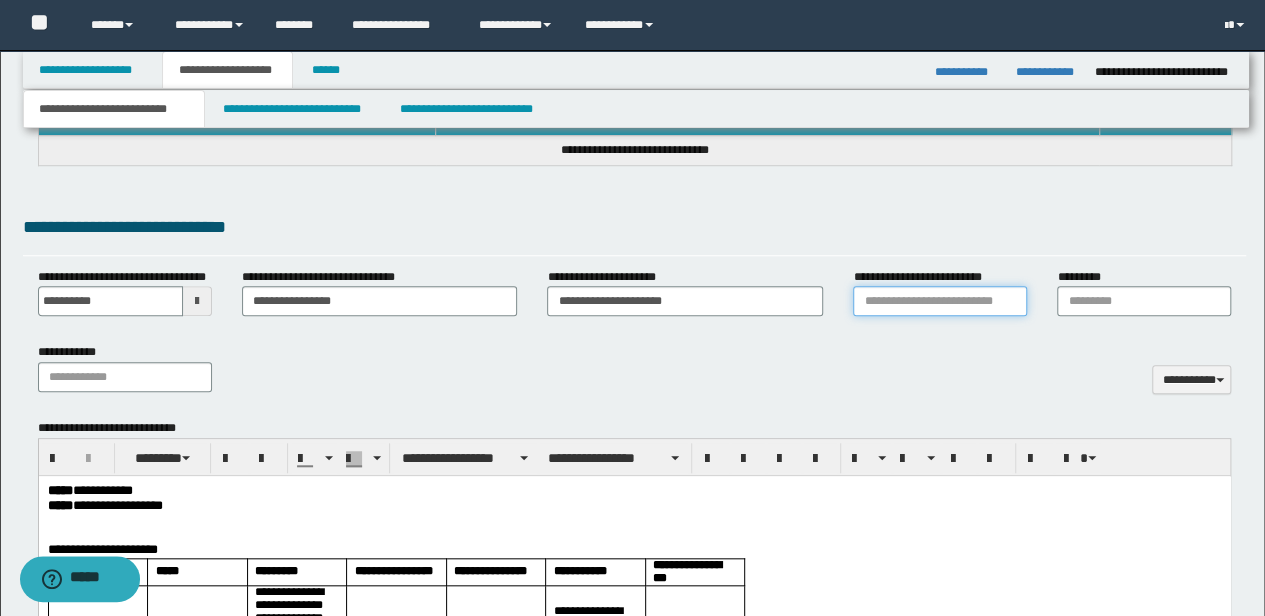 click on "**********" at bounding box center [940, 301] 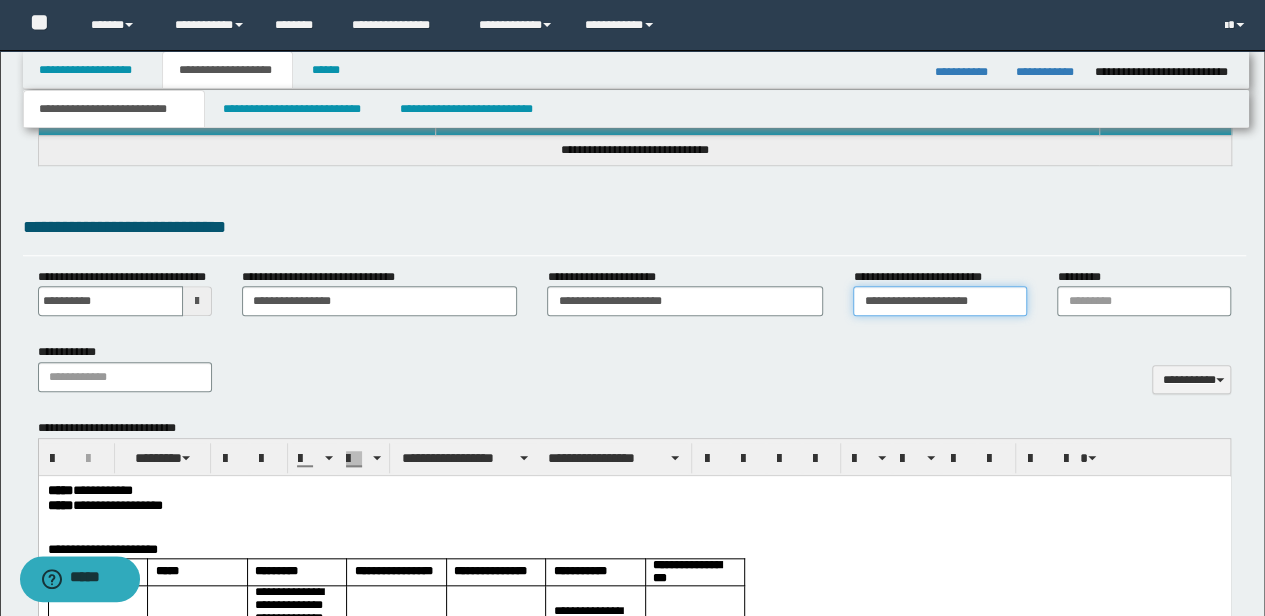 type on "**********" 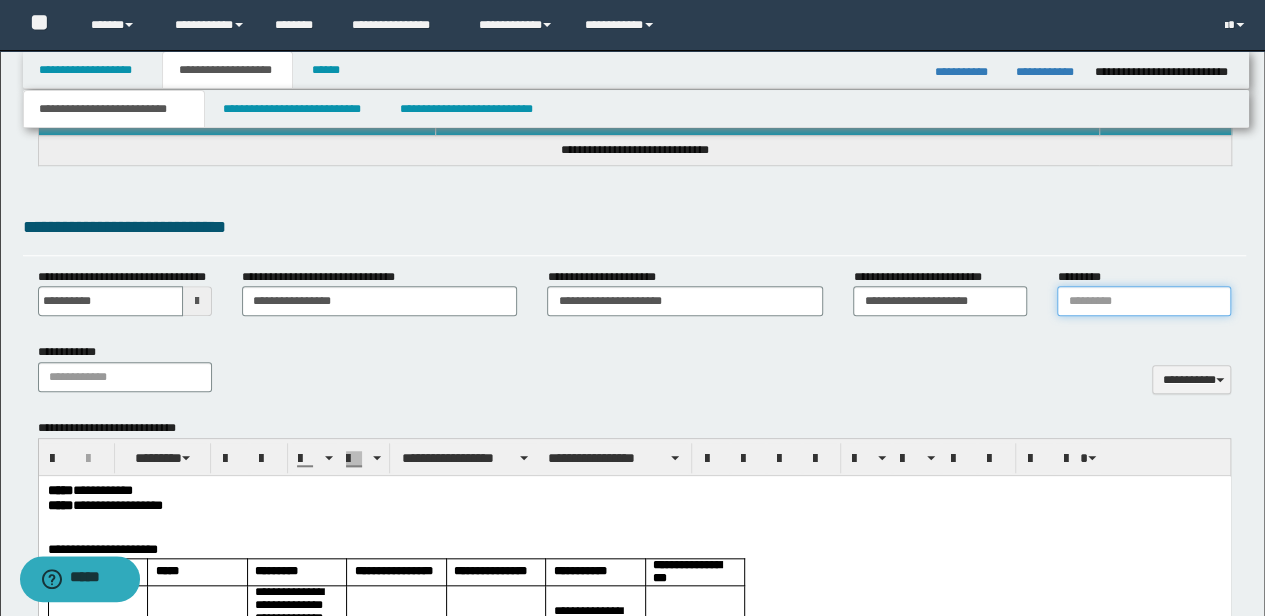 click on "*********" at bounding box center (1144, 301) 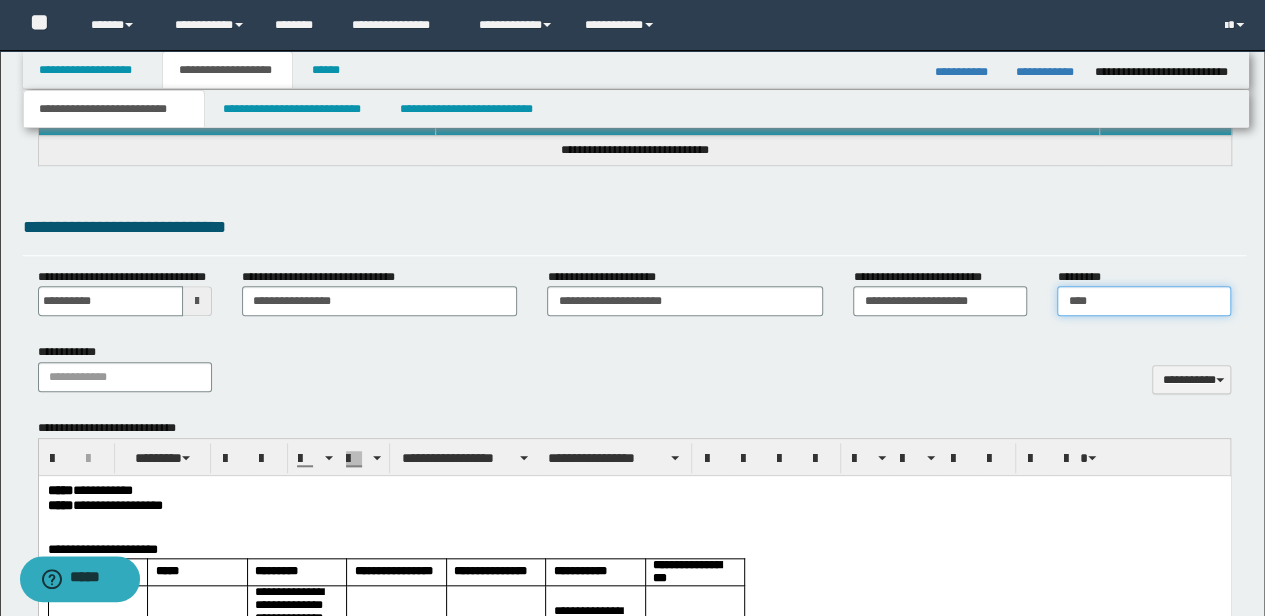 type on "**********" 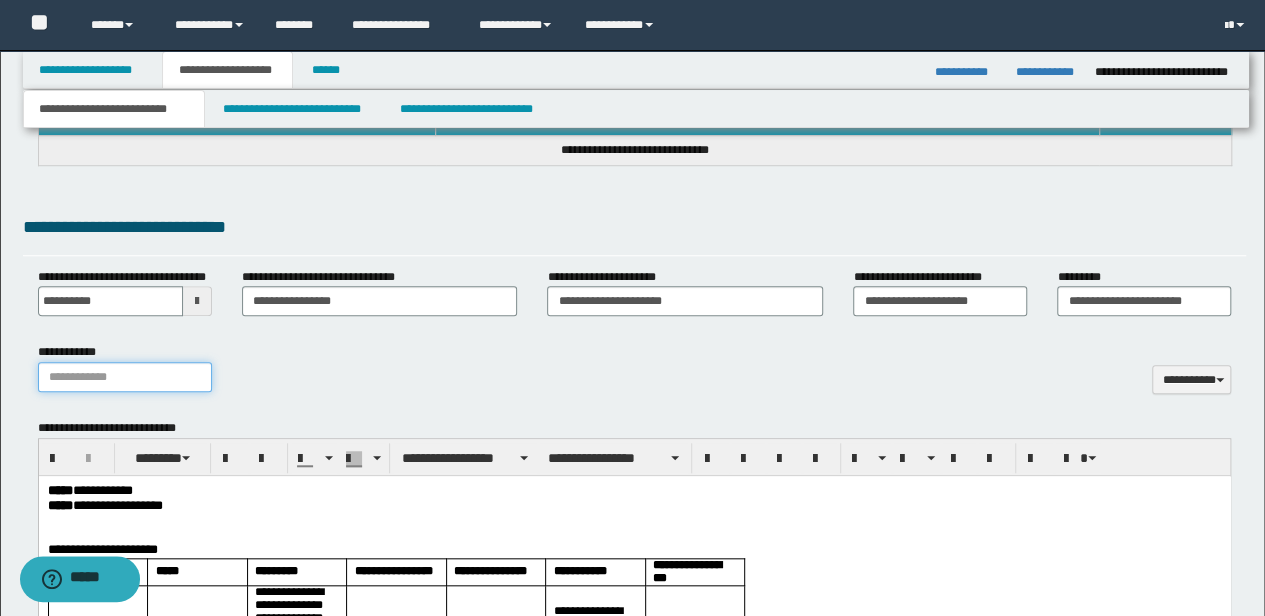 click on "**********" at bounding box center (125, 377) 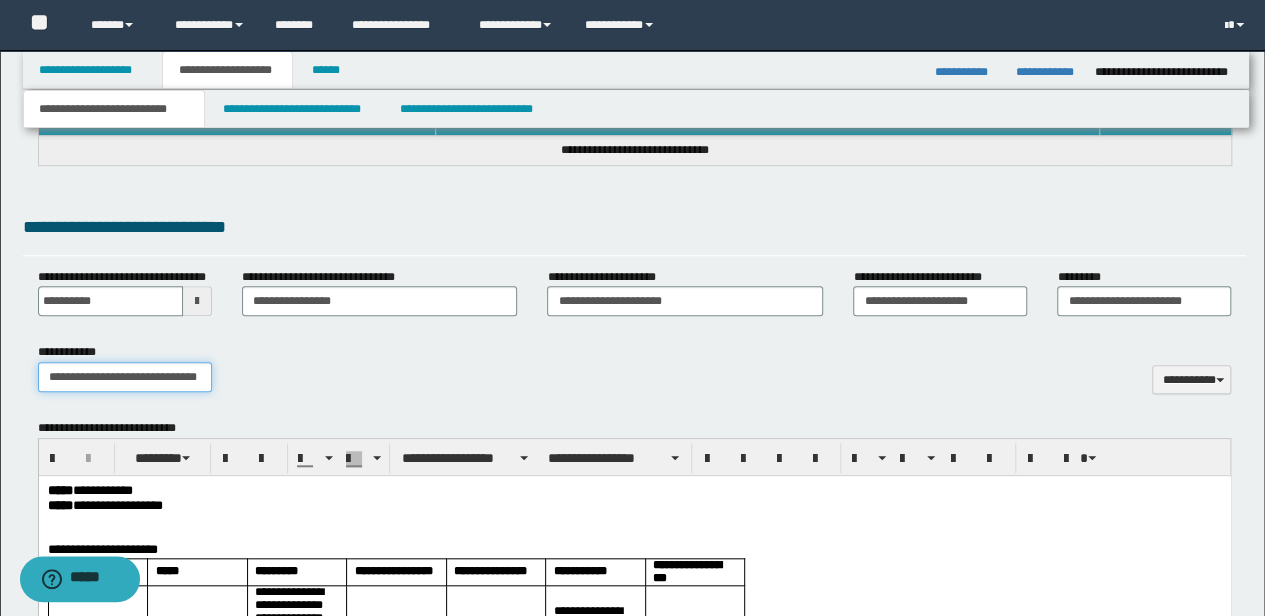 scroll, scrollTop: 0, scrollLeft: 12, axis: horizontal 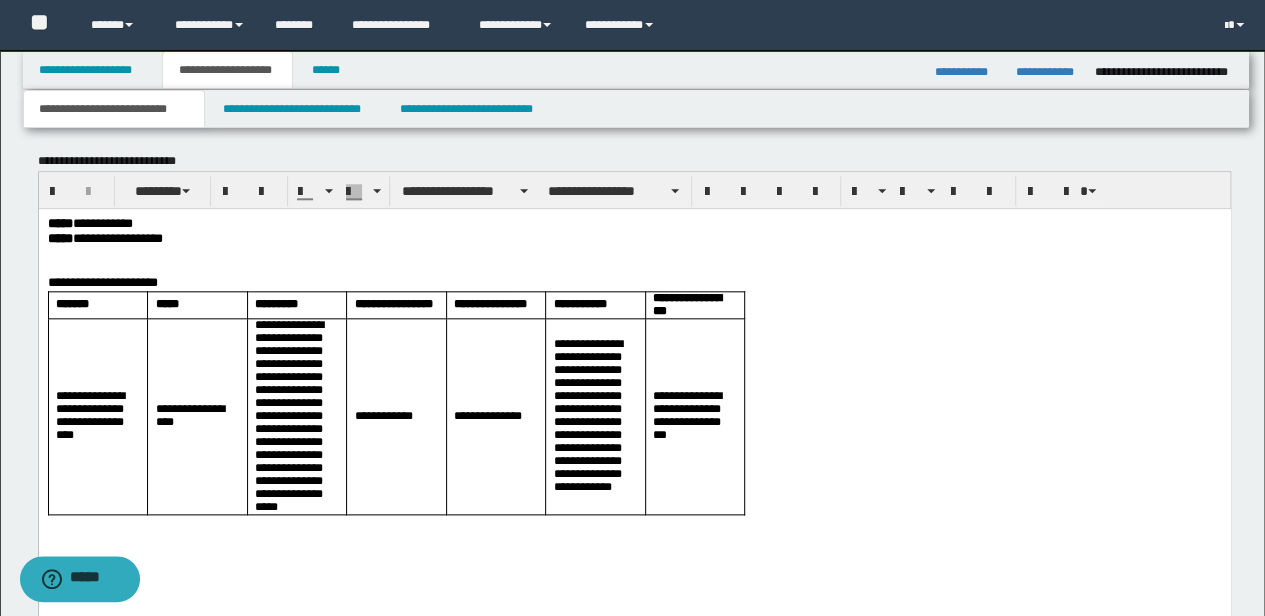 type on "**********" 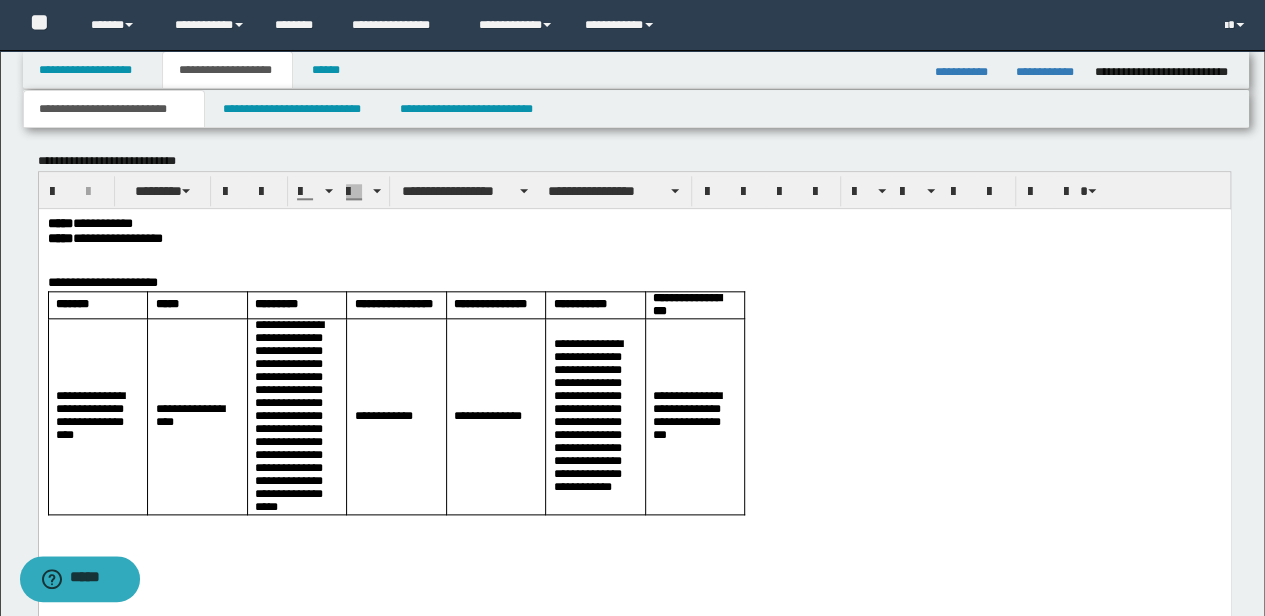 click at bounding box center (634, 269) 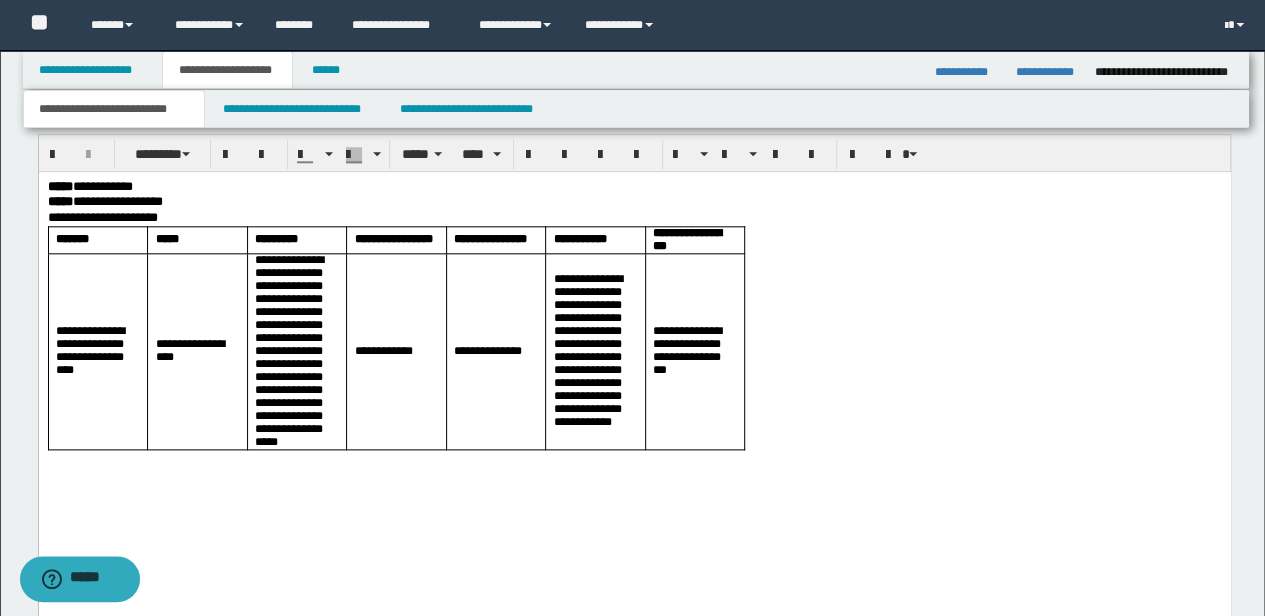 scroll, scrollTop: 1000, scrollLeft: 0, axis: vertical 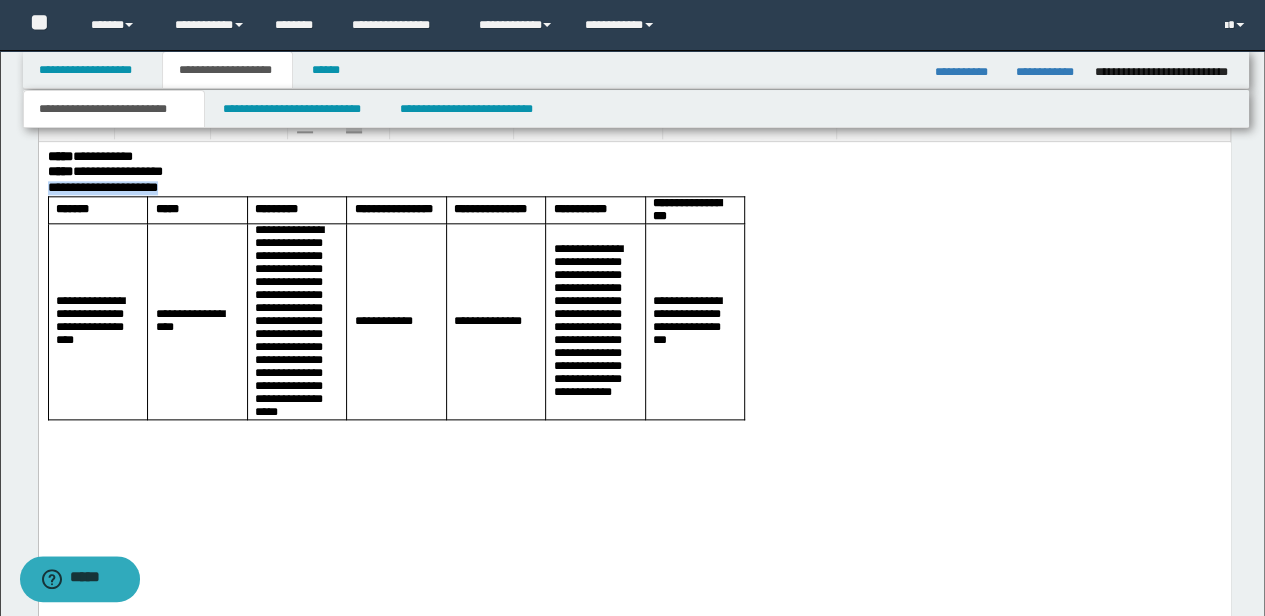 drag, startPoint x: 263, startPoint y: 189, endPoint x: 40, endPoint y: 192, distance: 223.02017 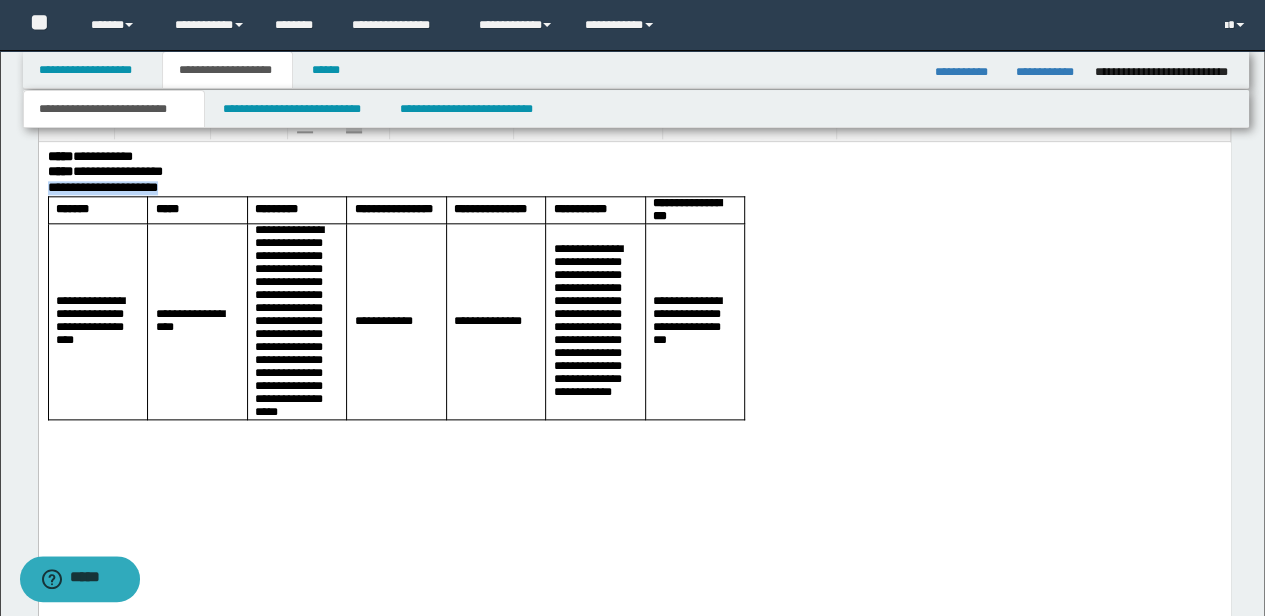 click on "[FIRST] [LAST] [FIRST] [LAST] [CITY] [STATE] [ZIP] [COUNTRY] [ADDRESS] [ADDRESS] [ADDRESS] [ADDRESS] [ADDRESS] [ADDRESS] [ADDRESS] [ADDRESS] [ADDRESS] [ADDRESS] [ADDRESS] [ADDRESS] [ADDRESS] [ADDRESS] [ADDRESS] [ADDRESS] [ADDRESS]" at bounding box center [634, 338] 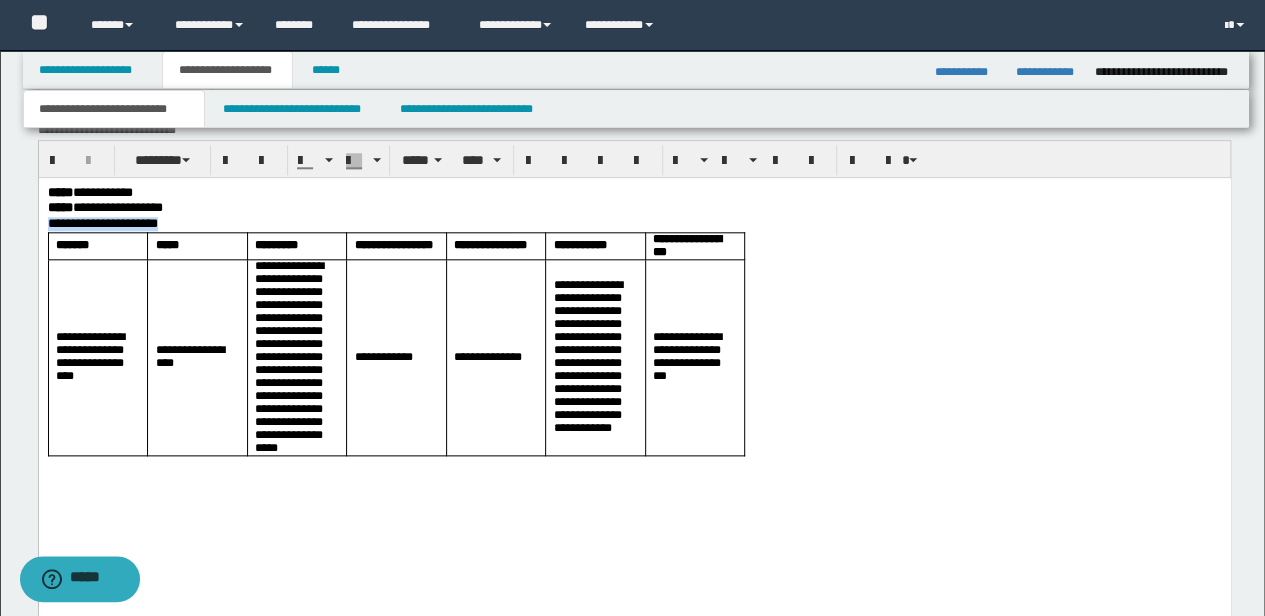 scroll, scrollTop: 933, scrollLeft: 0, axis: vertical 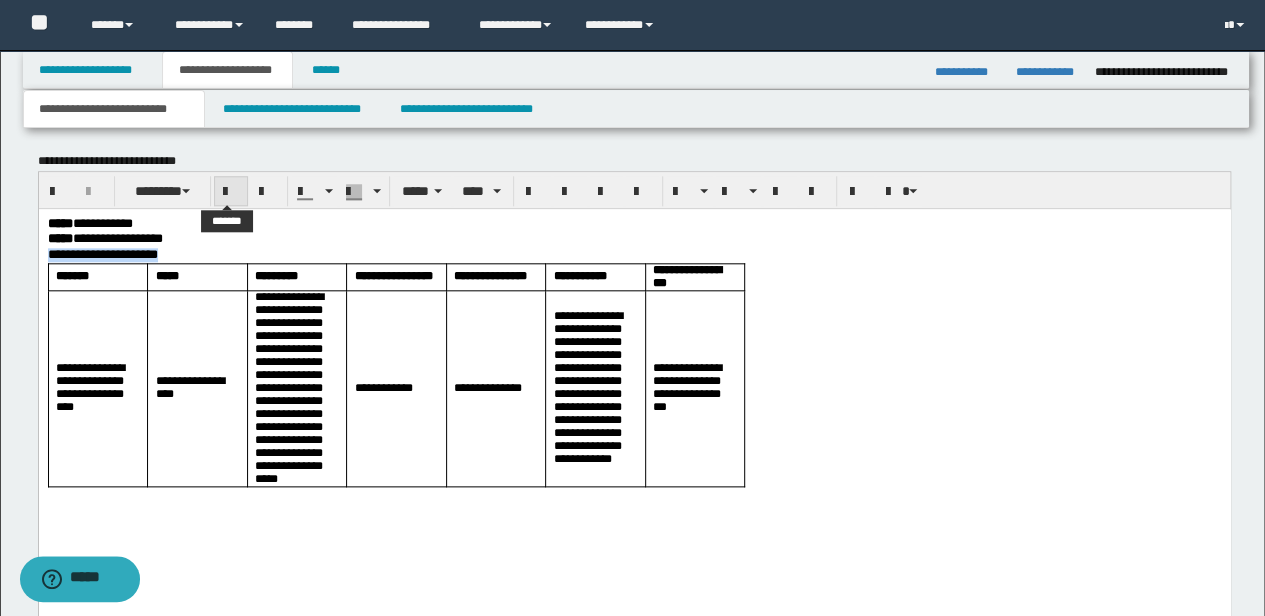 click at bounding box center (231, 192) 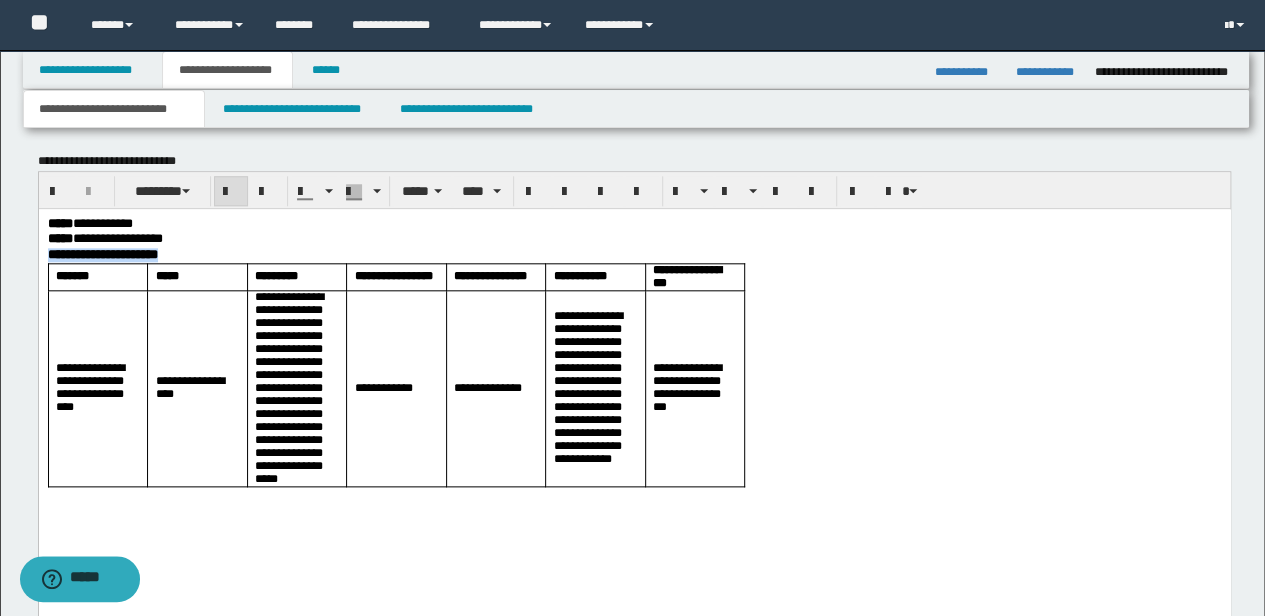click on "**********" at bounding box center (196, 388) 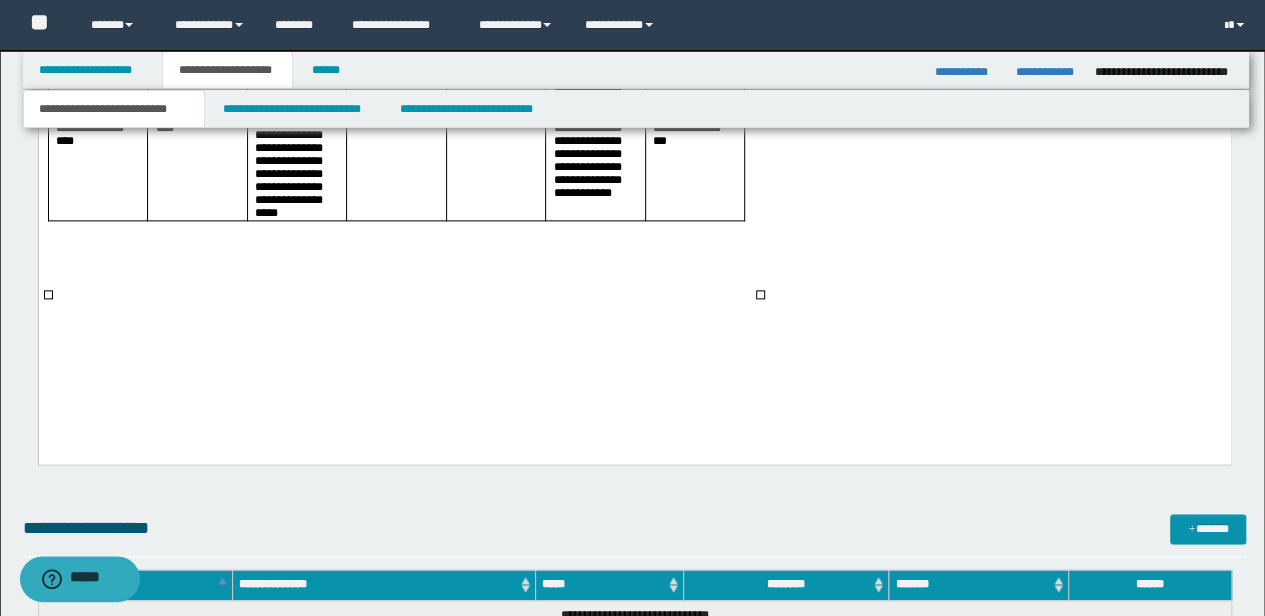 scroll, scrollTop: 1200, scrollLeft: 0, axis: vertical 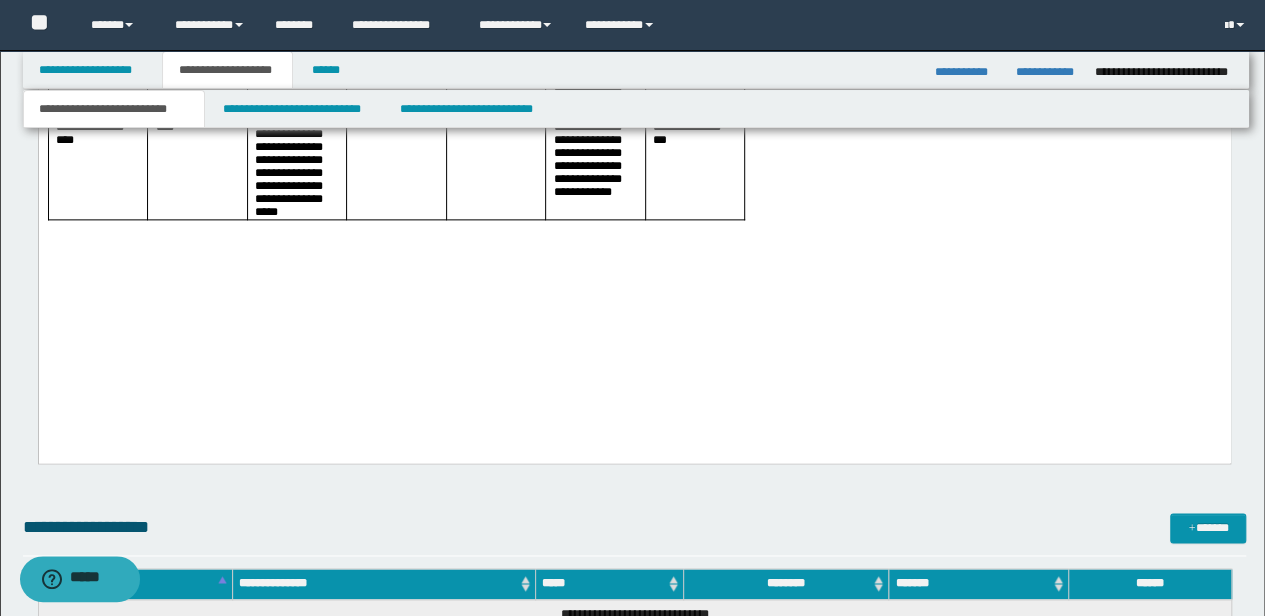 drag, startPoint x: 88, startPoint y: 321, endPoint x: 144, endPoint y: 335, distance: 57.72348 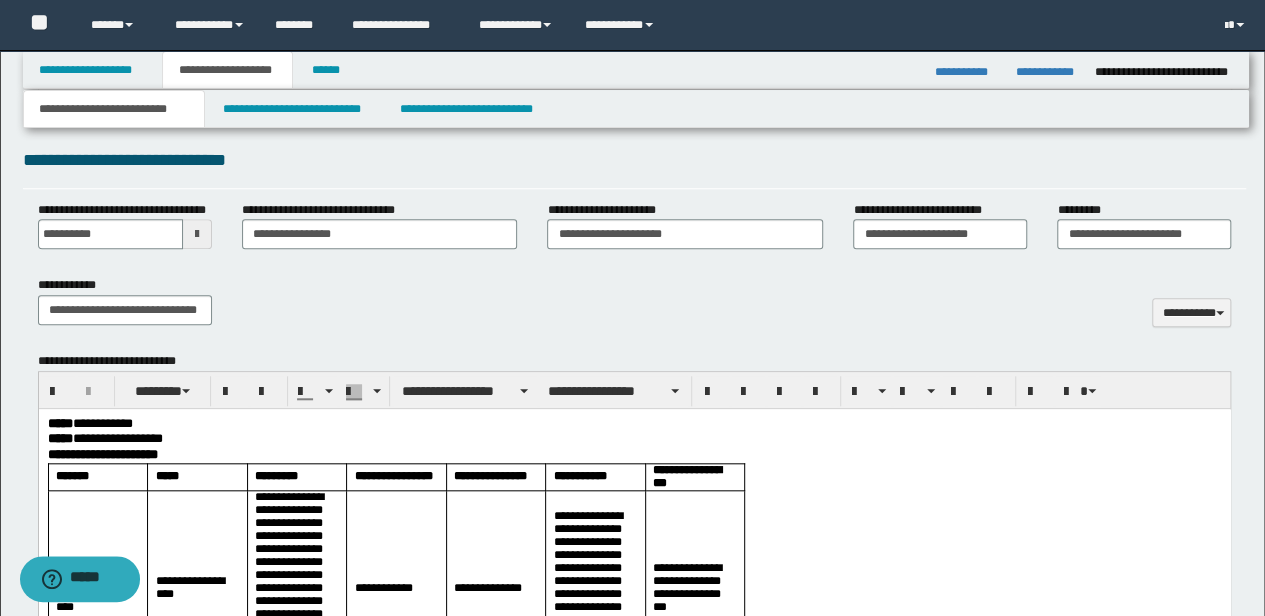 scroll, scrollTop: 866, scrollLeft: 0, axis: vertical 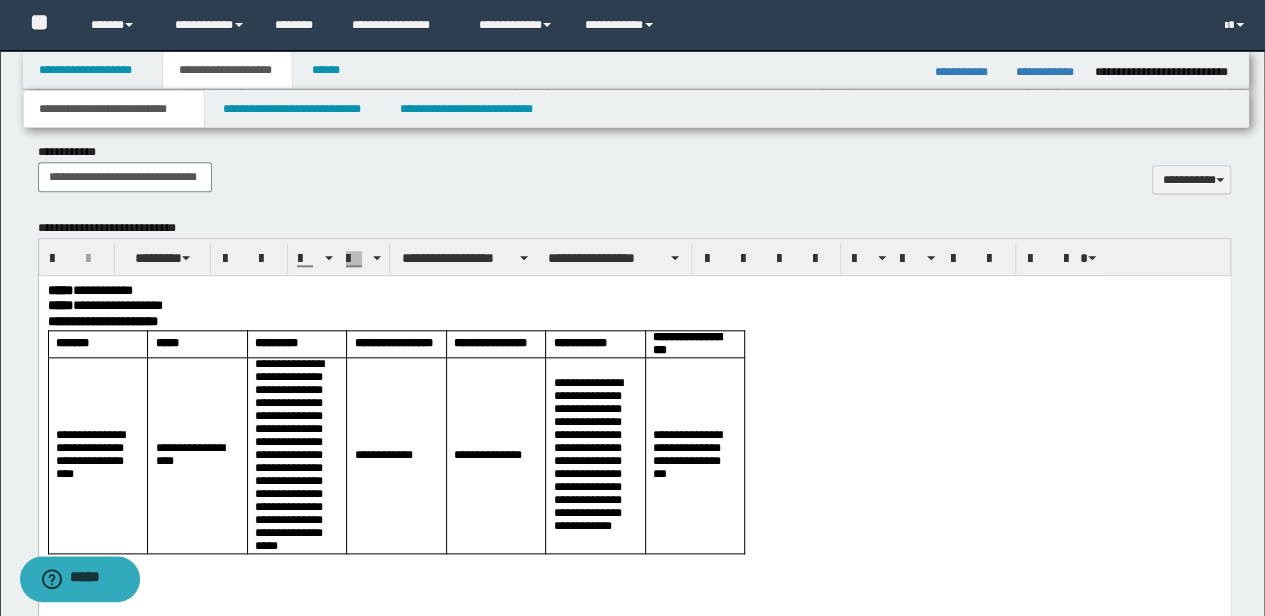 click on "**********" at bounding box center (97, 455) 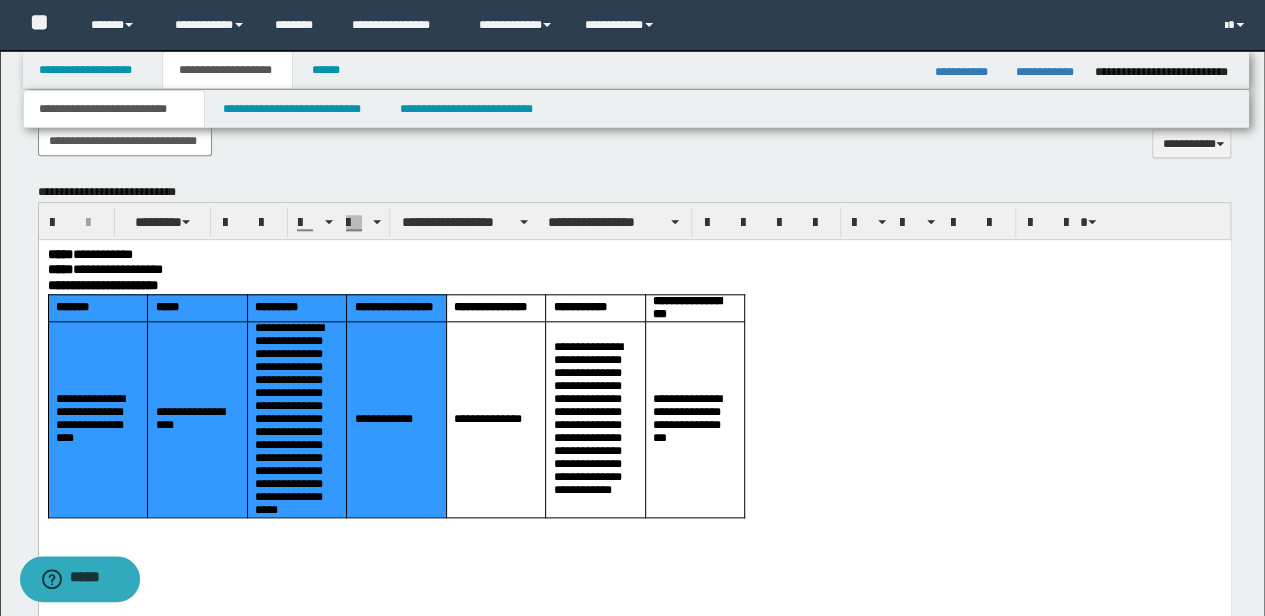 scroll, scrollTop: 933, scrollLeft: 0, axis: vertical 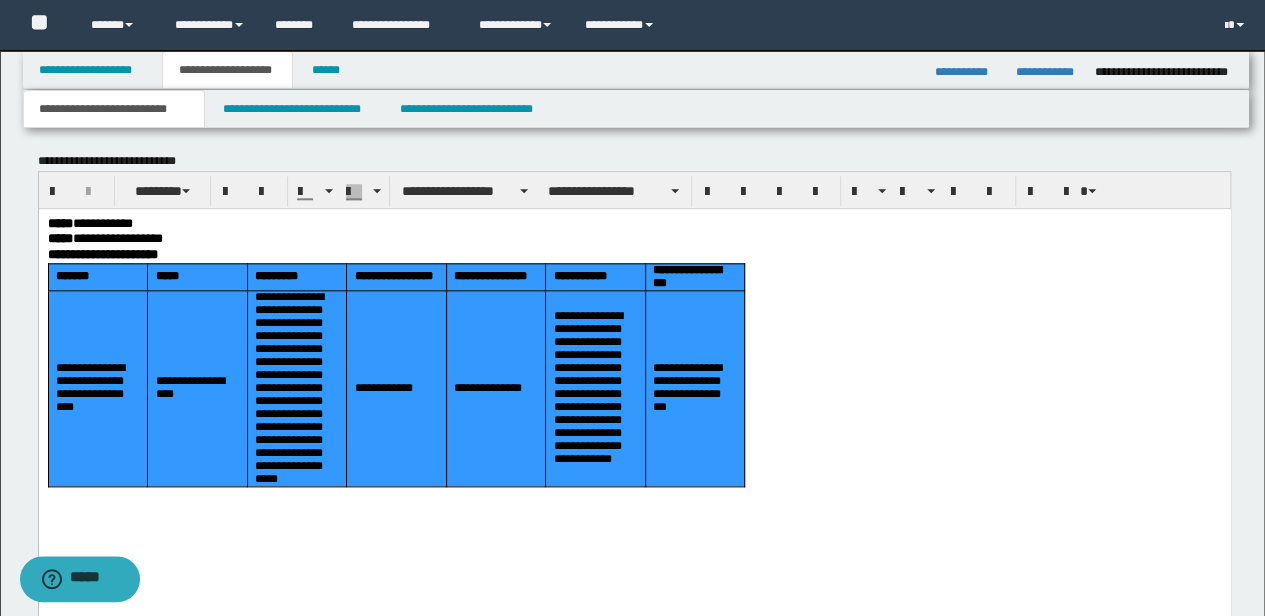 drag, startPoint x: 52, startPoint y: 273, endPoint x: 722, endPoint y: 446, distance: 691.97473 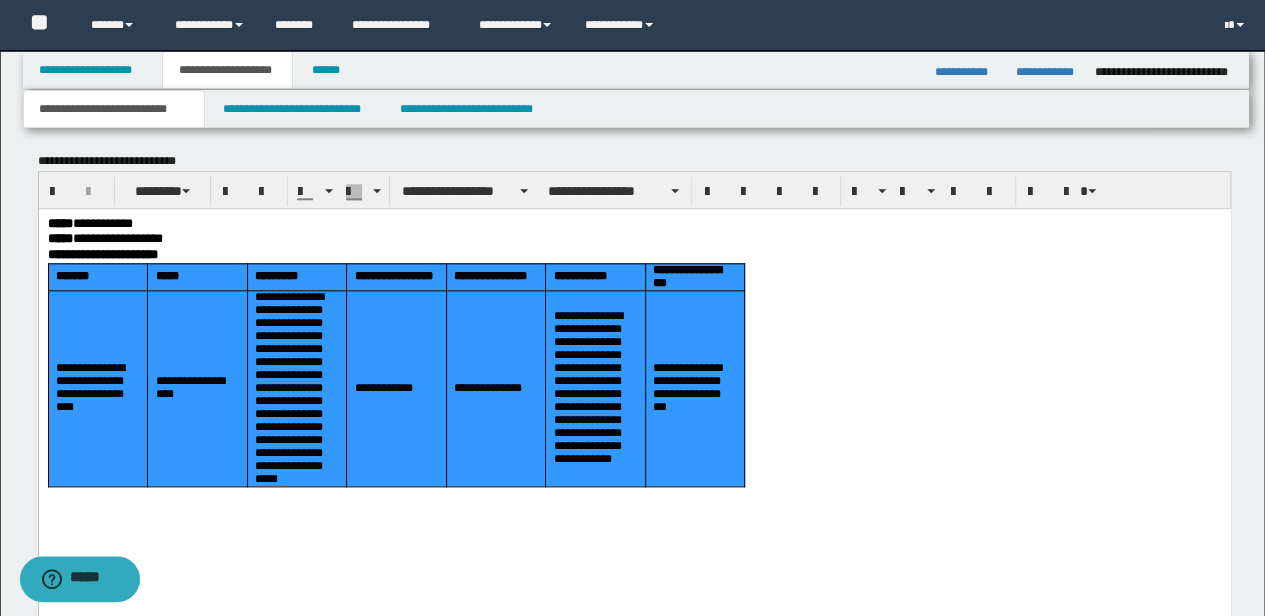 click on "[FIRST] [LAST] [ADDRESS] [ADDRESS] [ADDRESS] [ADDRESS] [ADDRESS] [ADDRESS] [ADDRESS] [ADDRESS] [ADDRESS] [ADDRESS] [ADDRESS] [ADDRESS] [ADDRESS] [ADDRESS] [ADDRESS] [ADDRESS] [ADDRESS] [ADDRESS] [ADDRESS] [ADDRESS] [ADDRESS]" at bounding box center (396, 374) 